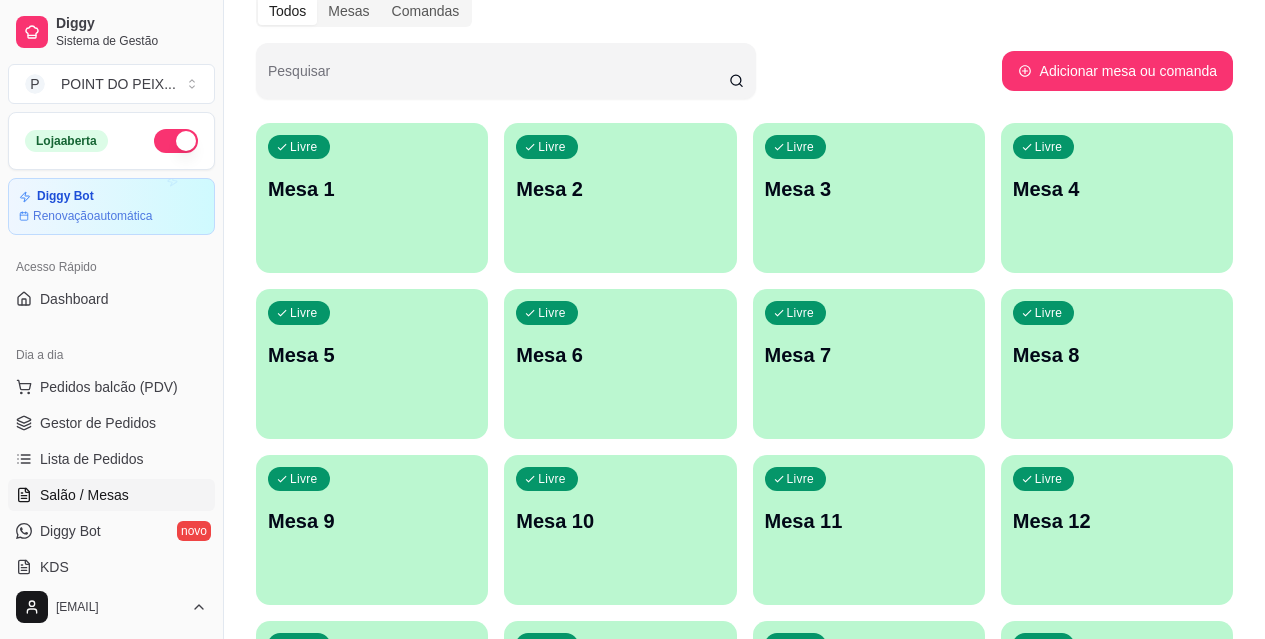 scroll, scrollTop: 0, scrollLeft: 0, axis: both 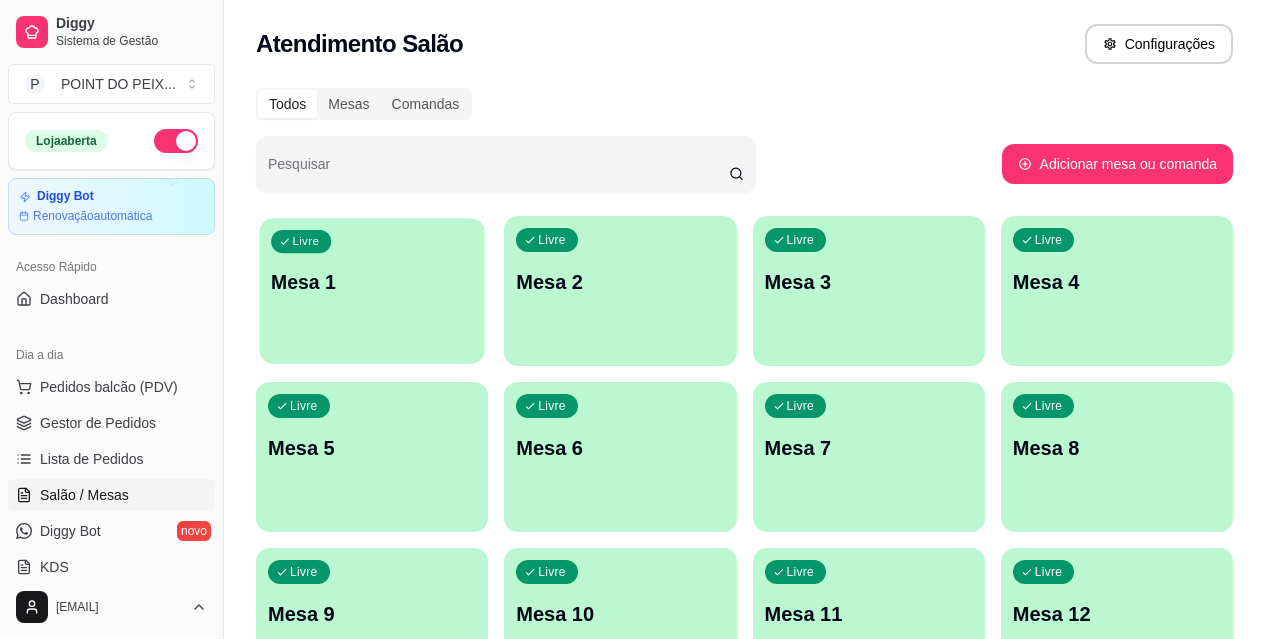 click on "Livre Mesa 1" at bounding box center (371, 279) 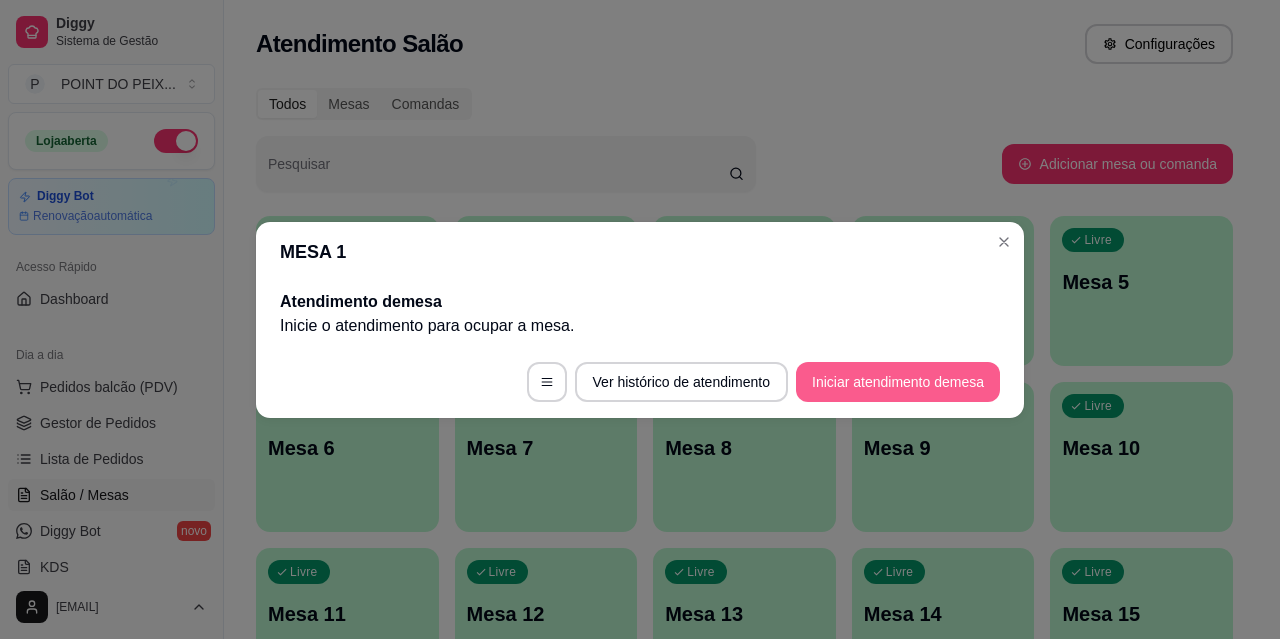click on "Iniciar atendimento de  mesa" at bounding box center [898, 382] 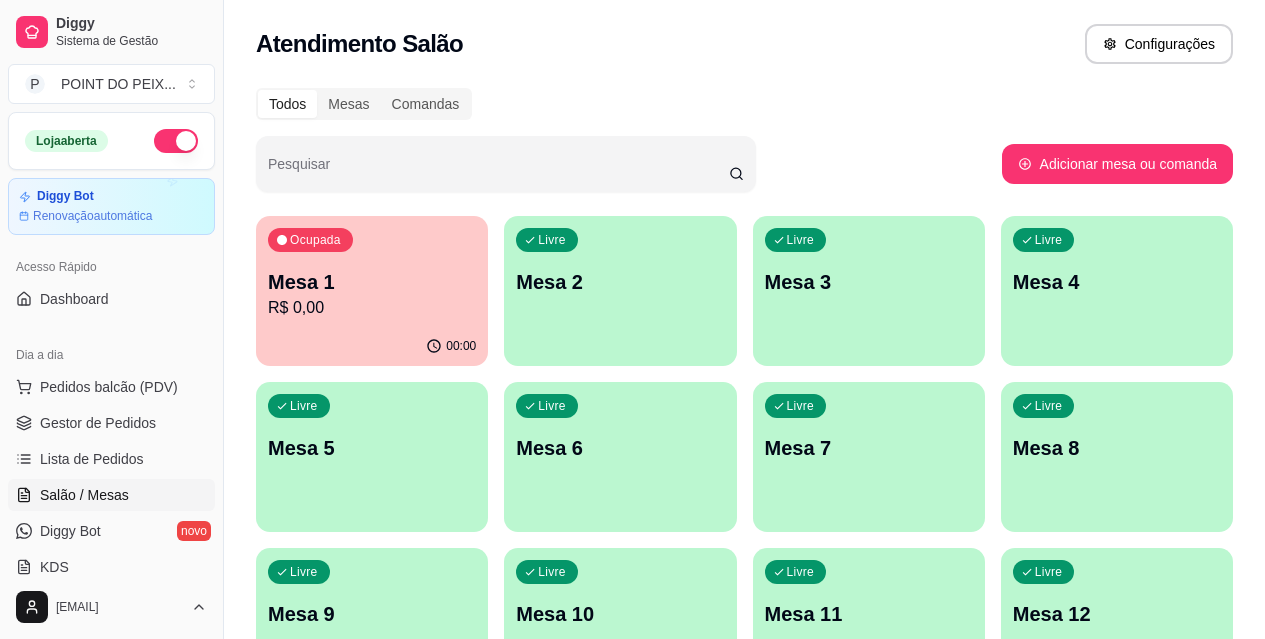 click on "R$ 0,00" at bounding box center (372, 308) 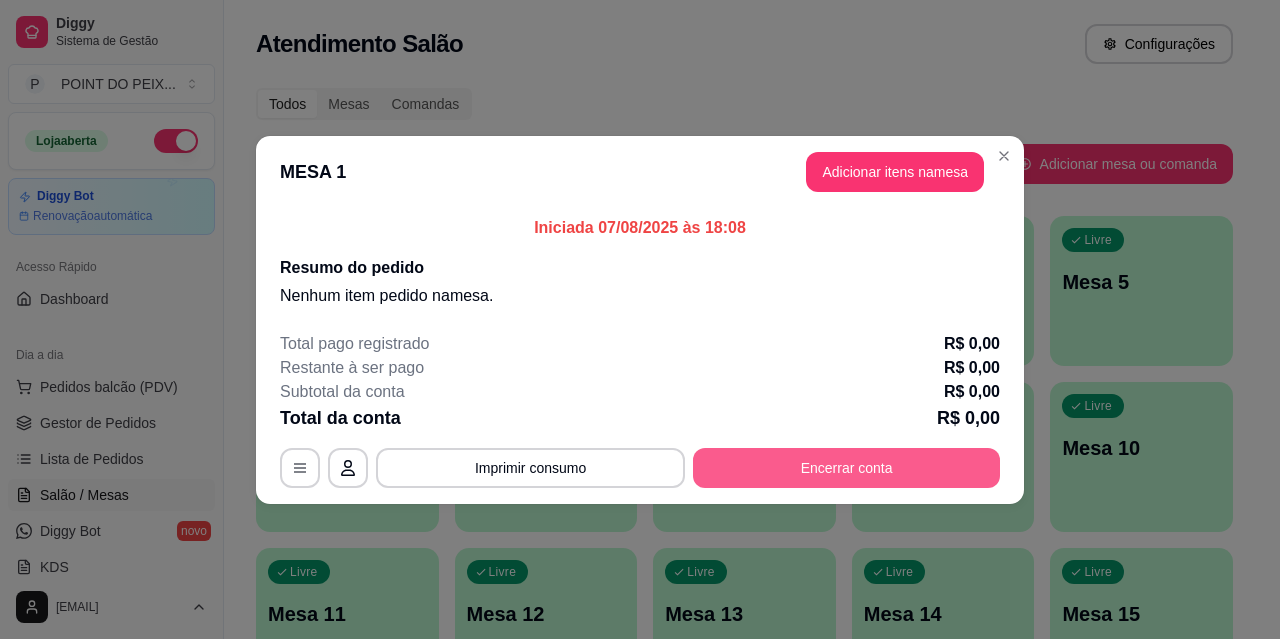 click on "Encerrar conta" at bounding box center (846, 468) 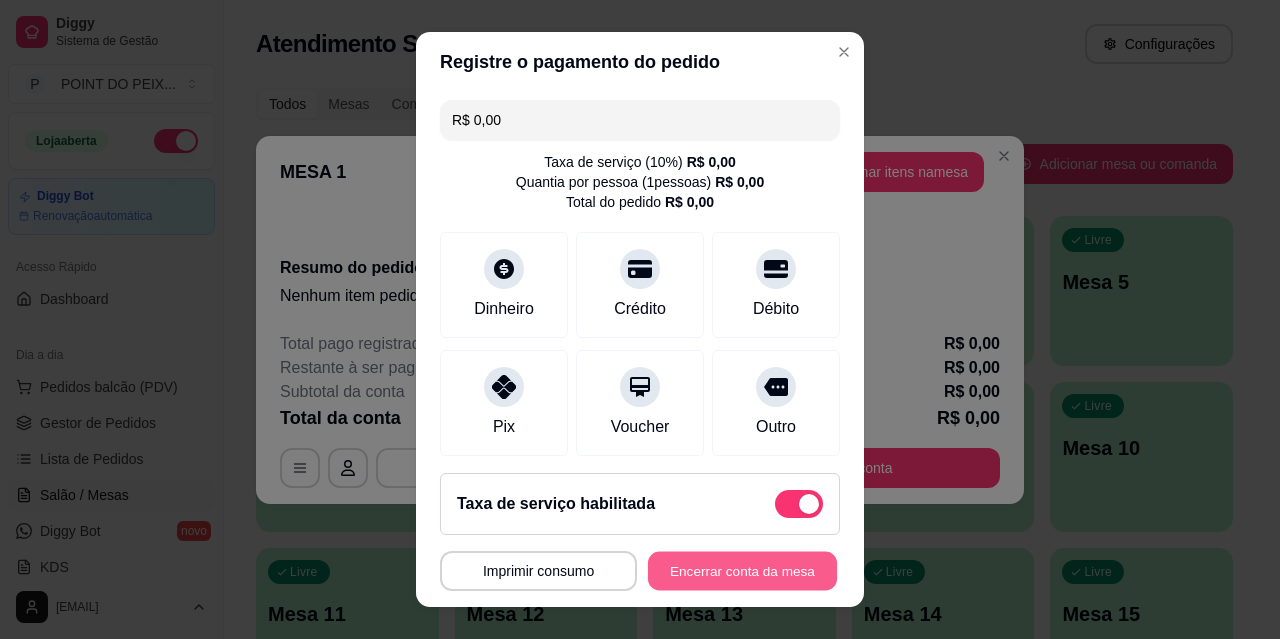 click on "Encerrar conta da mesa" at bounding box center [742, 571] 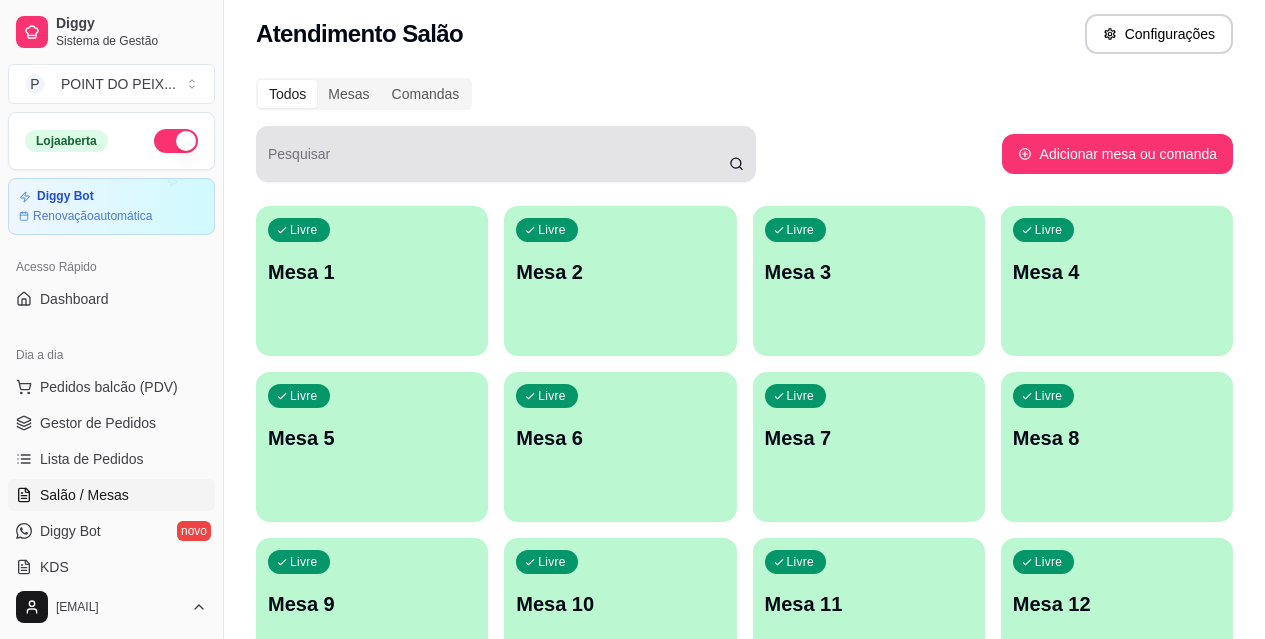 scroll, scrollTop: 0, scrollLeft: 0, axis: both 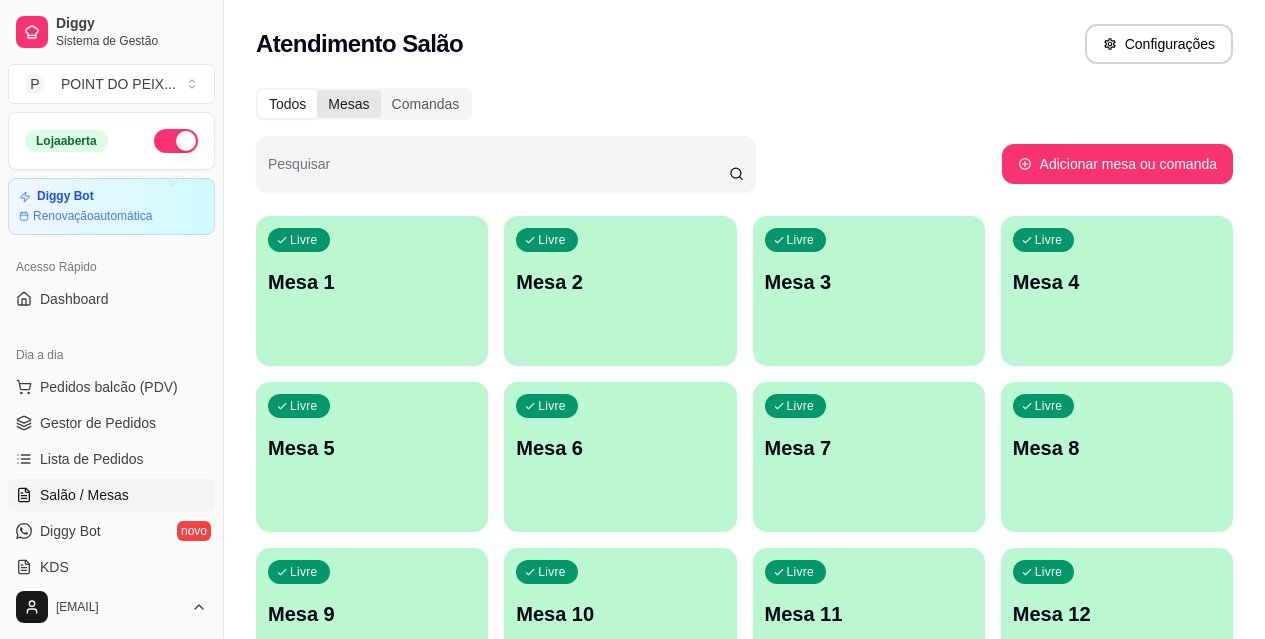click on "Mesas" at bounding box center [348, 104] 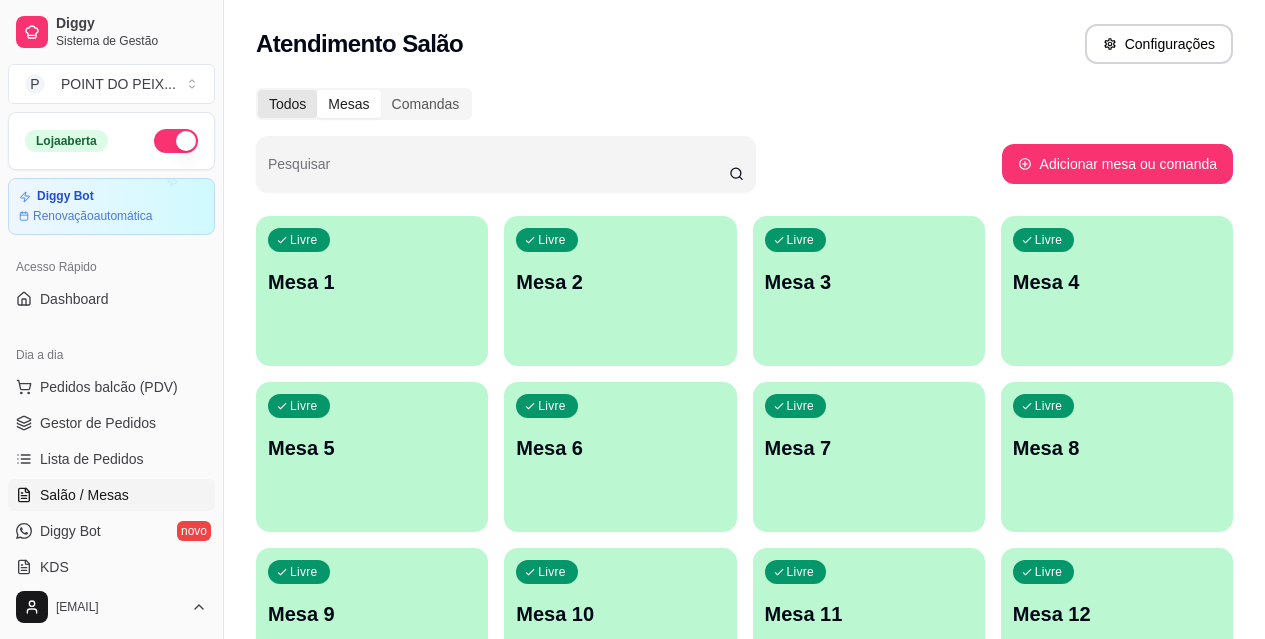click on "Todos" at bounding box center (287, 104) 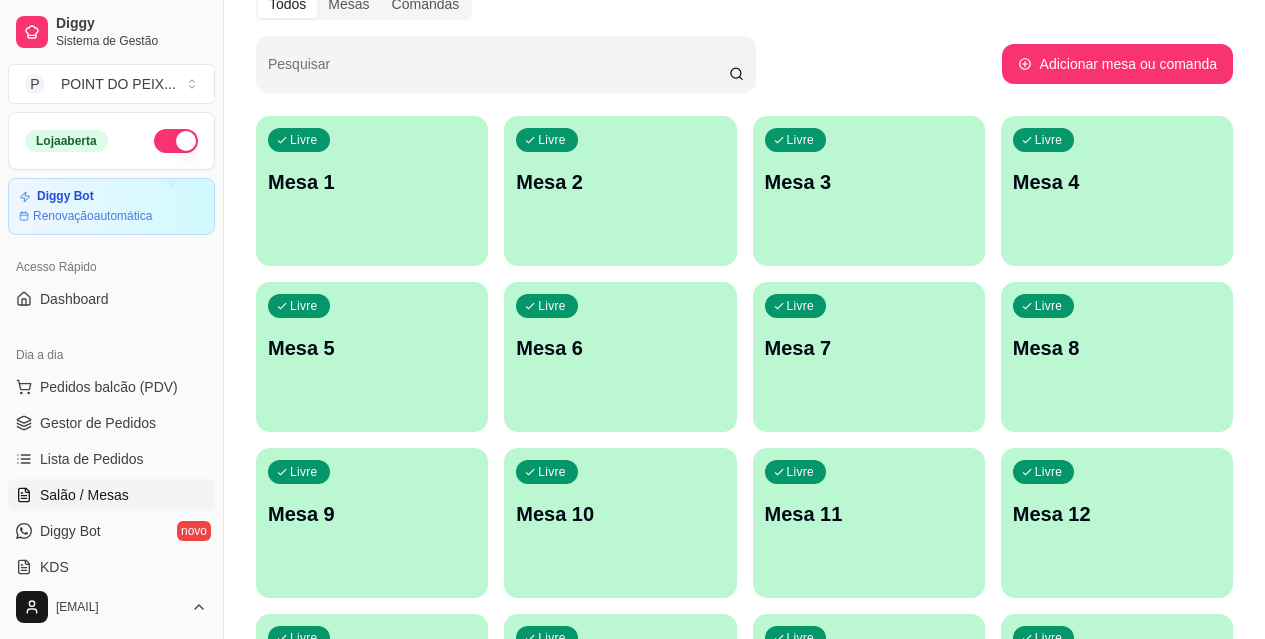 scroll, scrollTop: 0, scrollLeft: 0, axis: both 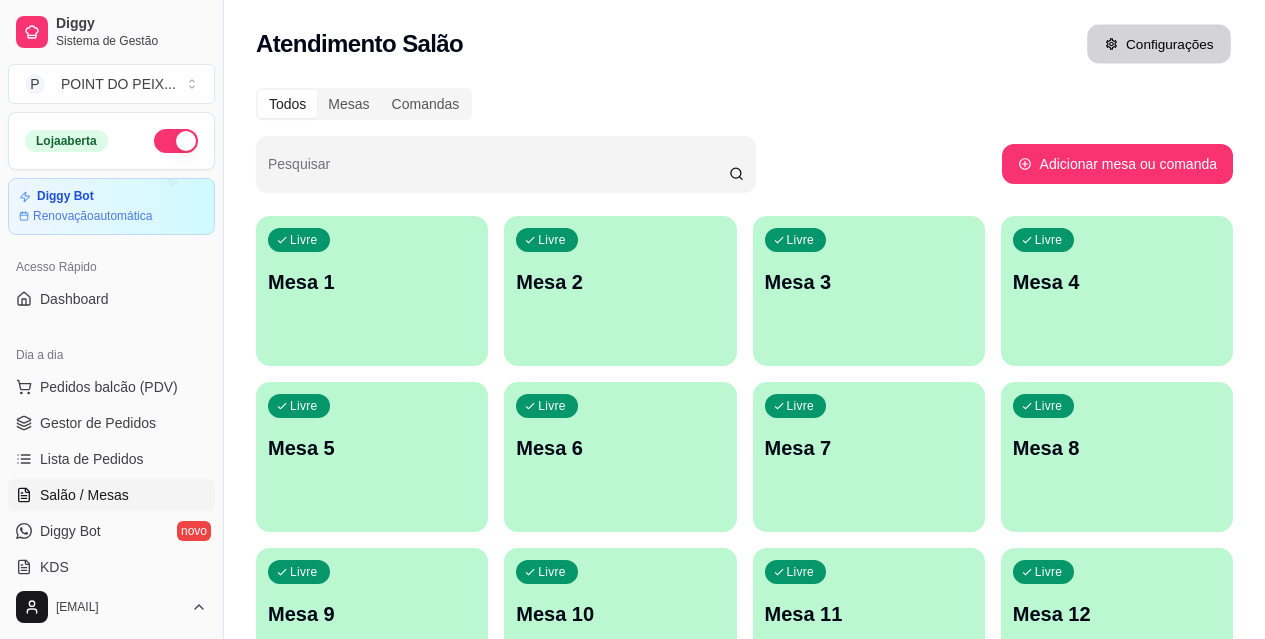 click on "Configurações" at bounding box center (1159, 44) 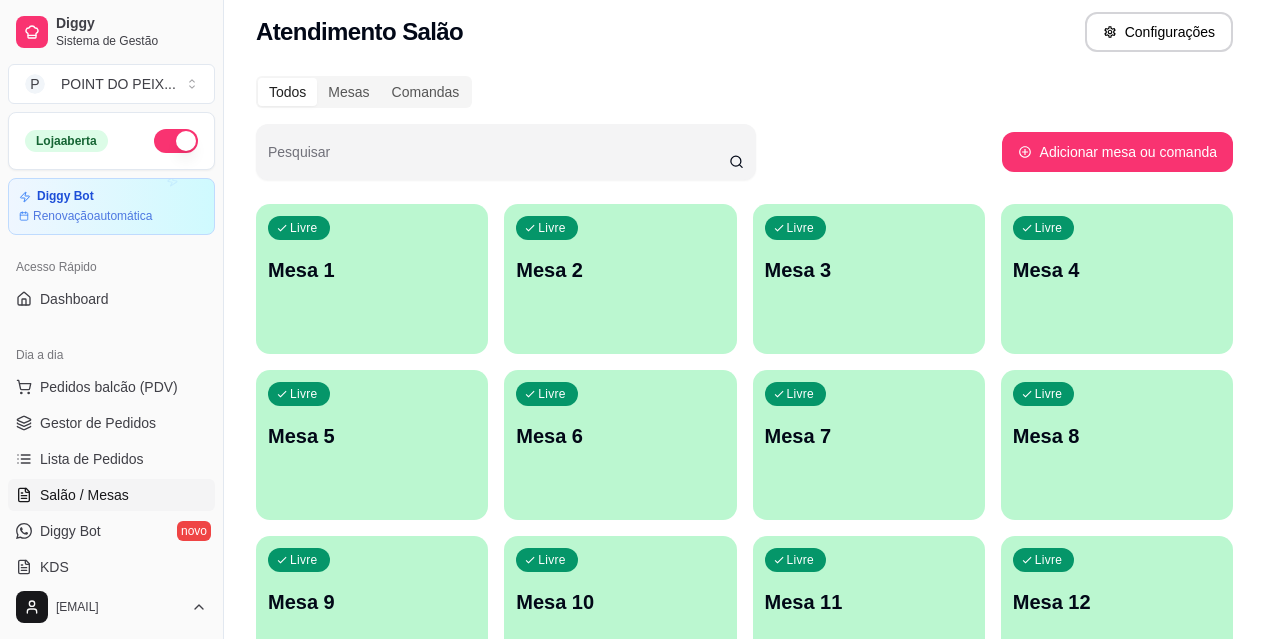scroll, scrollTop: 0, scrollLeft: 0, axis: both 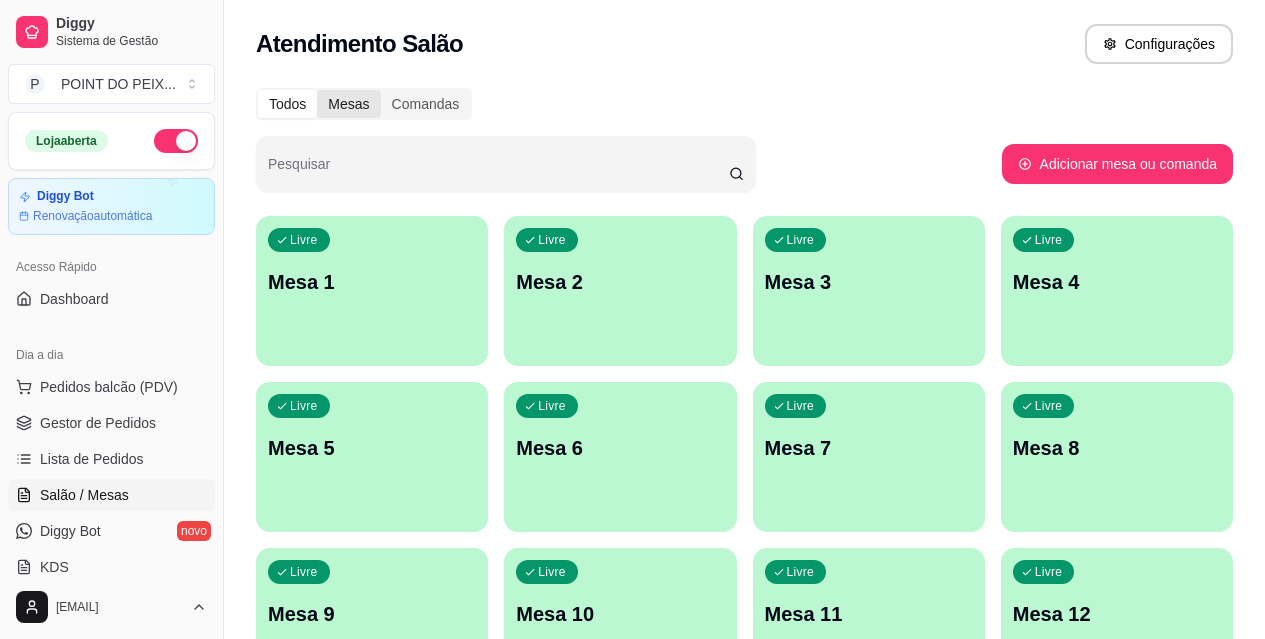 click on "Mesas" at bounding box center (348, 104) 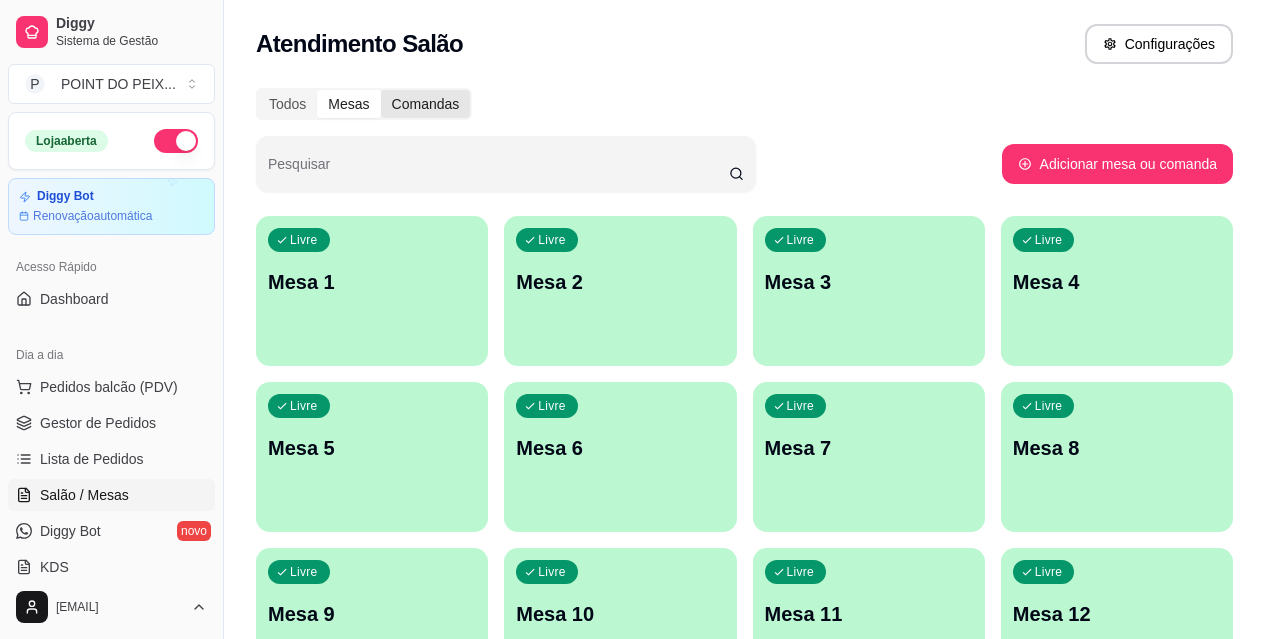 click on "Comandas" at bounding box center [426, 104] 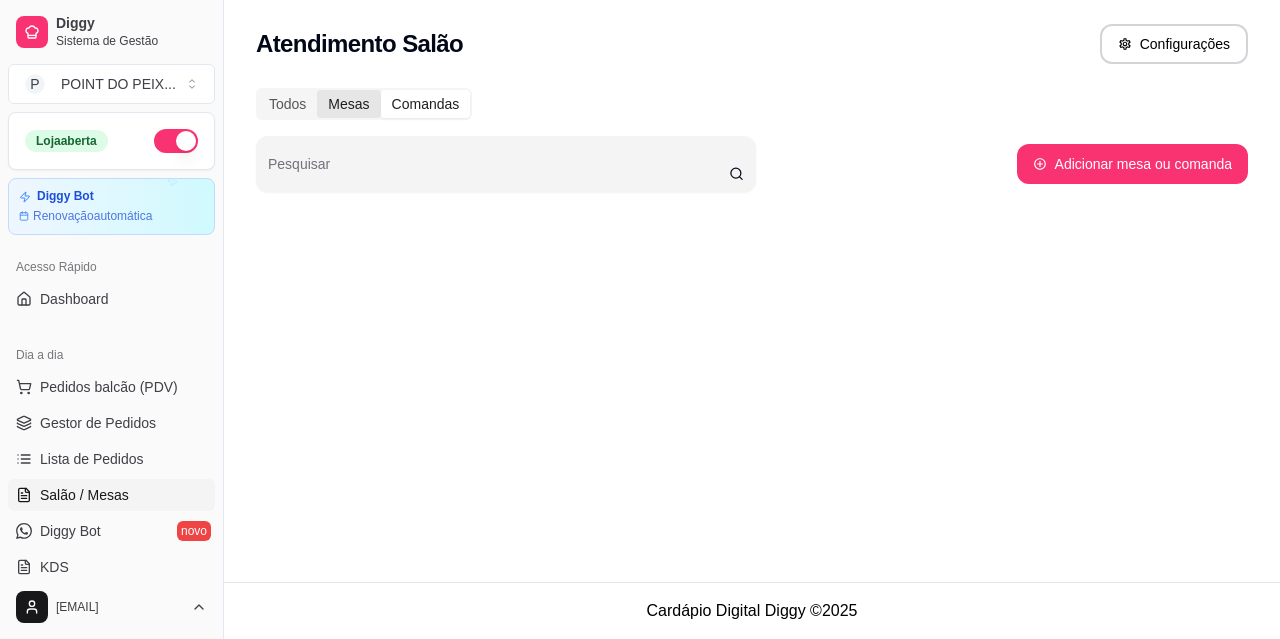 click on "Mesas" at bounding box center [348, 104] 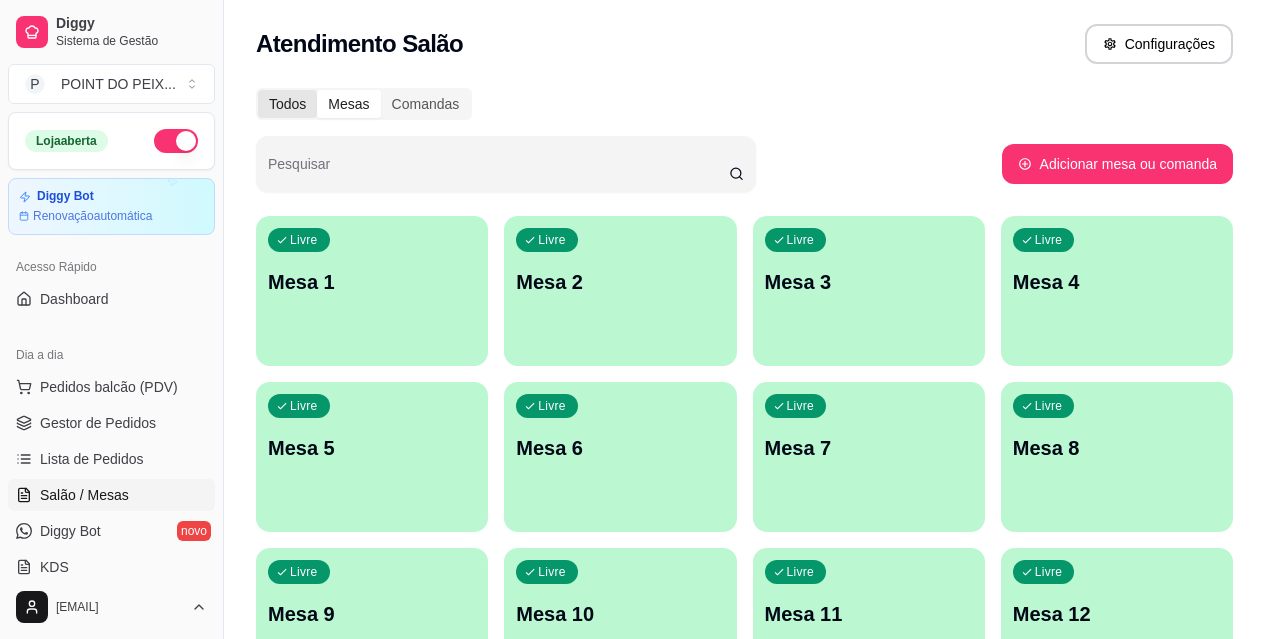 click on "Todos" at bounding box center (287, 104) 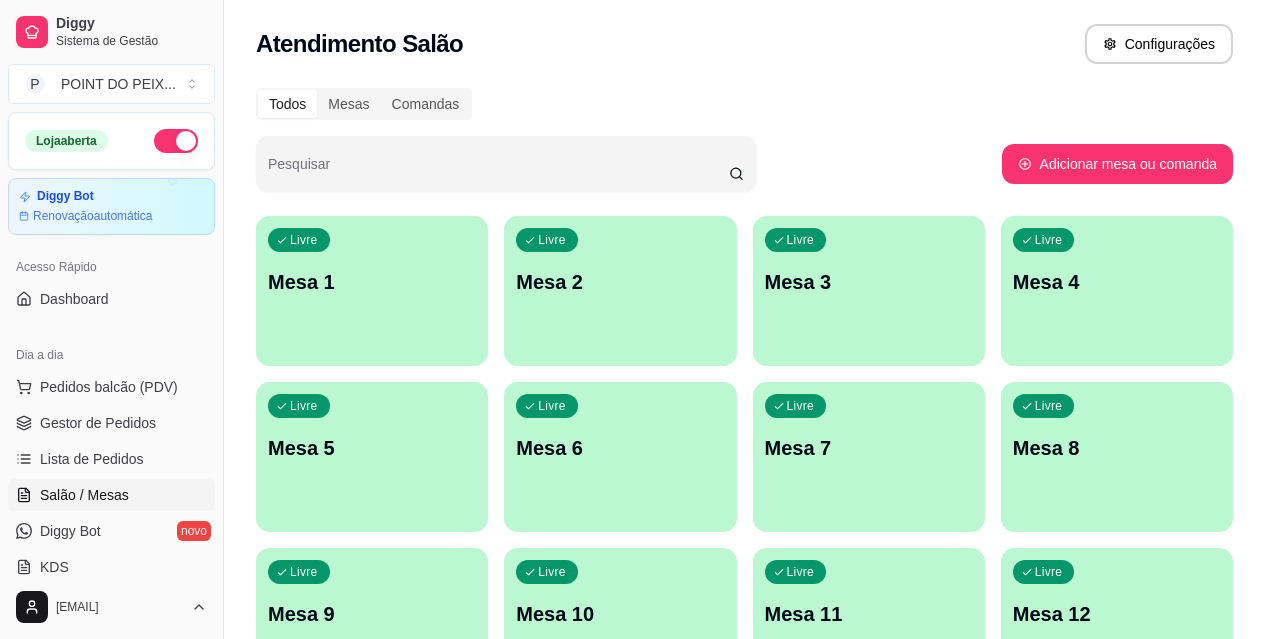 click on "Todos" at bounding box center [287, 104] 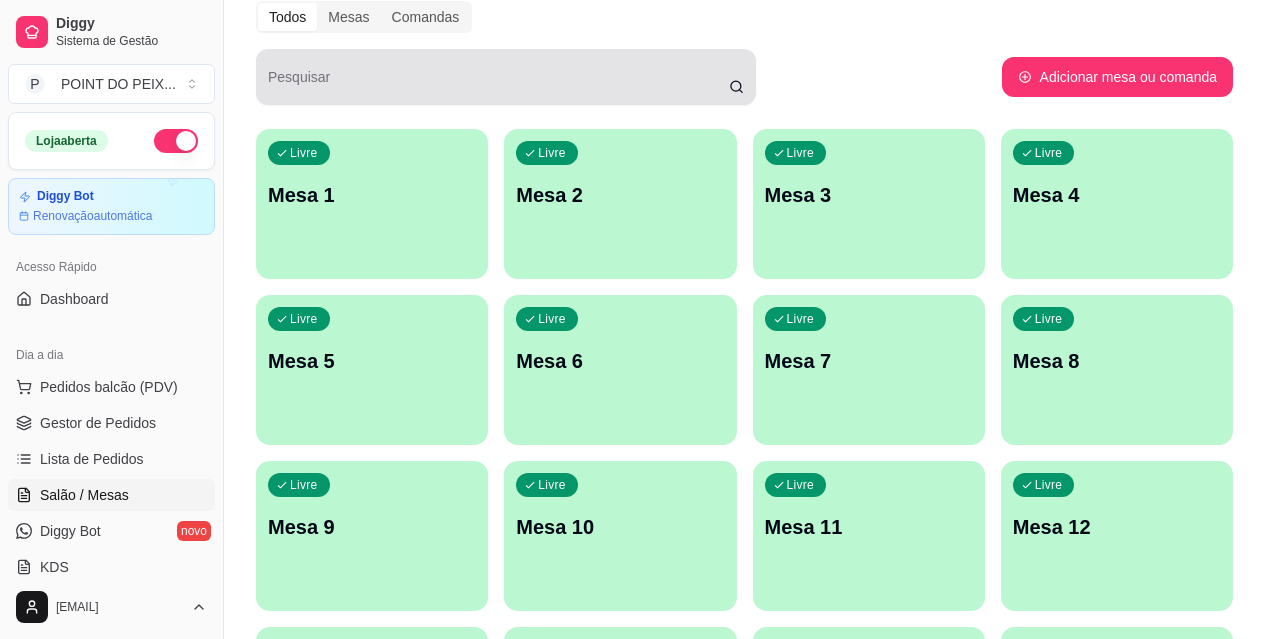 scroll, scrollTop: 100, scrollLeft: 0, axis: vertical 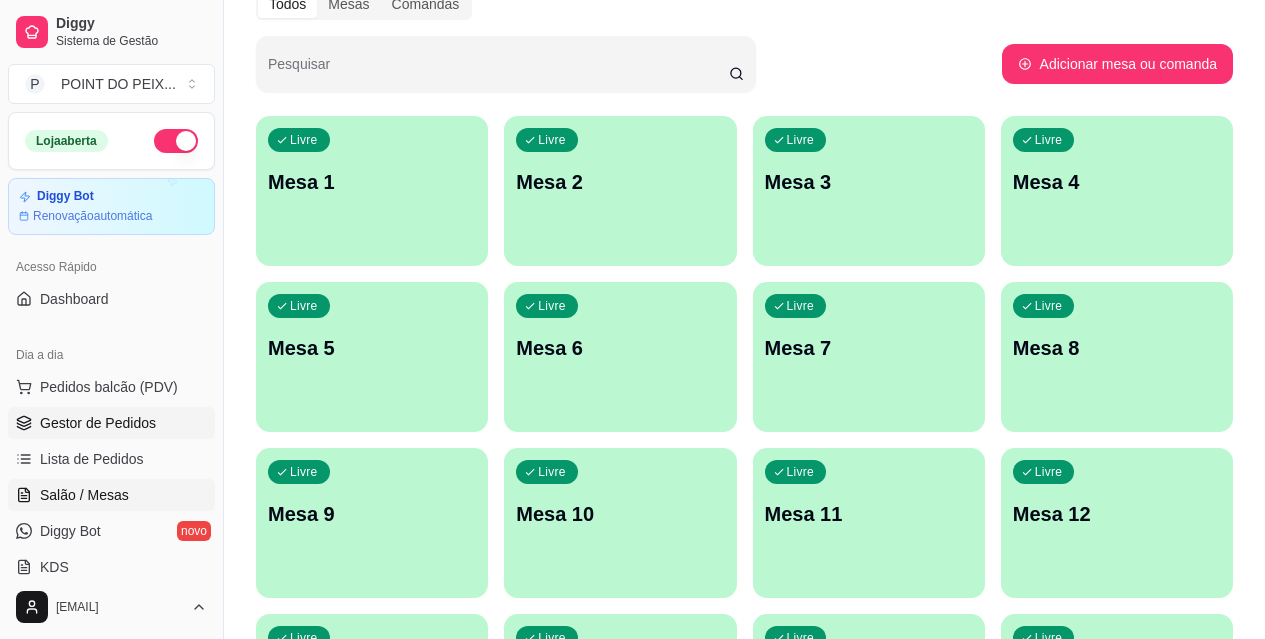 click on "Gestor de Pedidos" at bounding box center [98, 423] 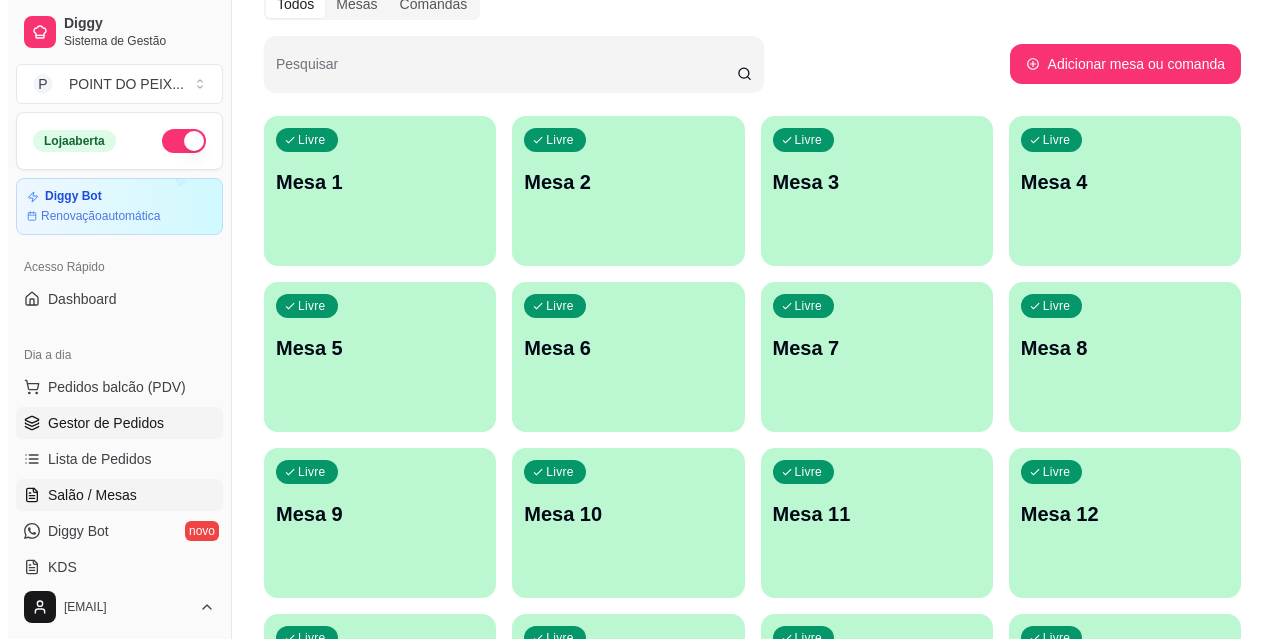 scroll, scrollTop: 0, scrollLeft: 0, axis: both 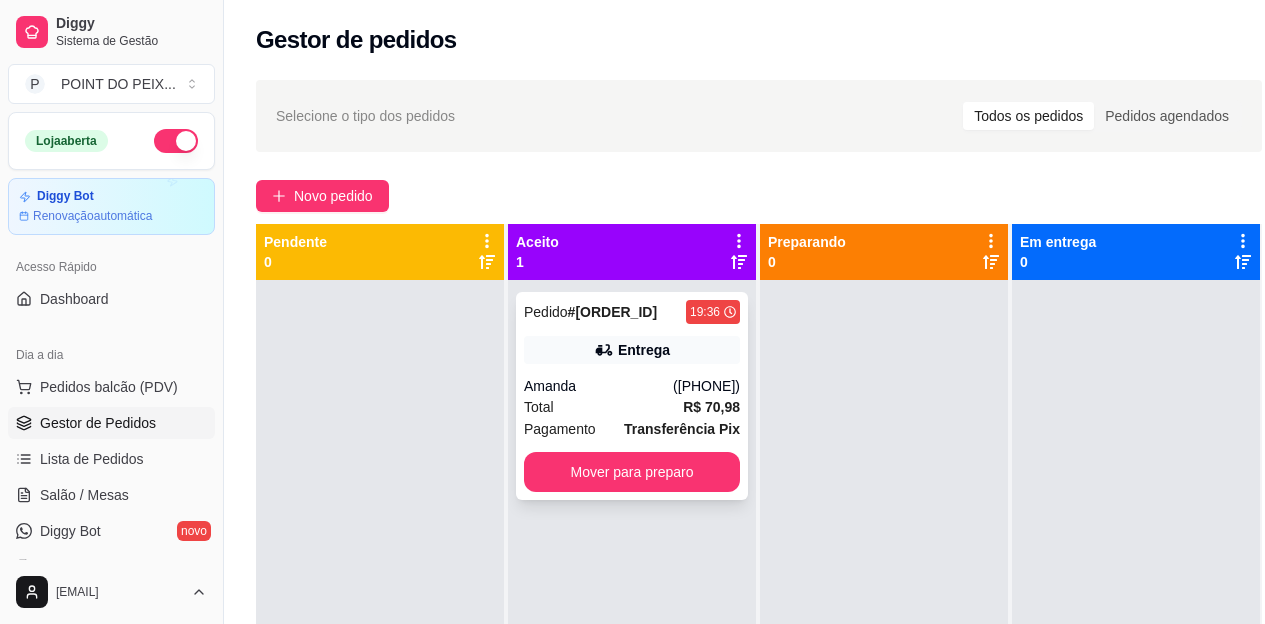 click on "Amanda" at bounding box center (598, 386) 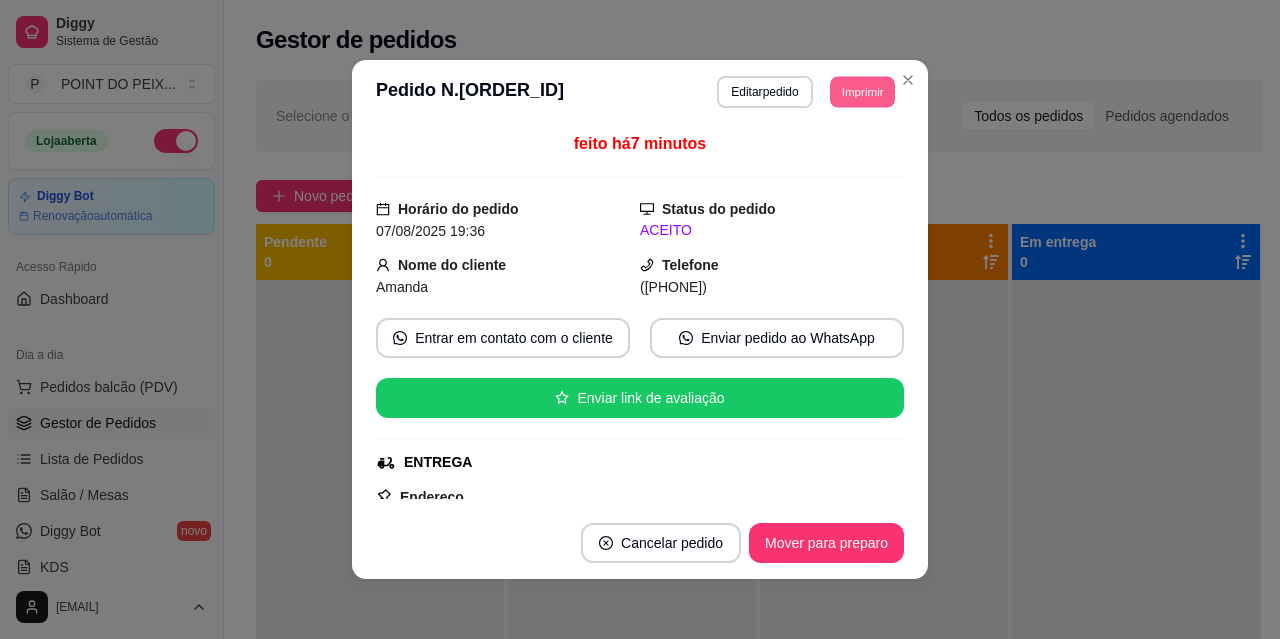 click on "Imprimir" at bounding box center (862, 91) 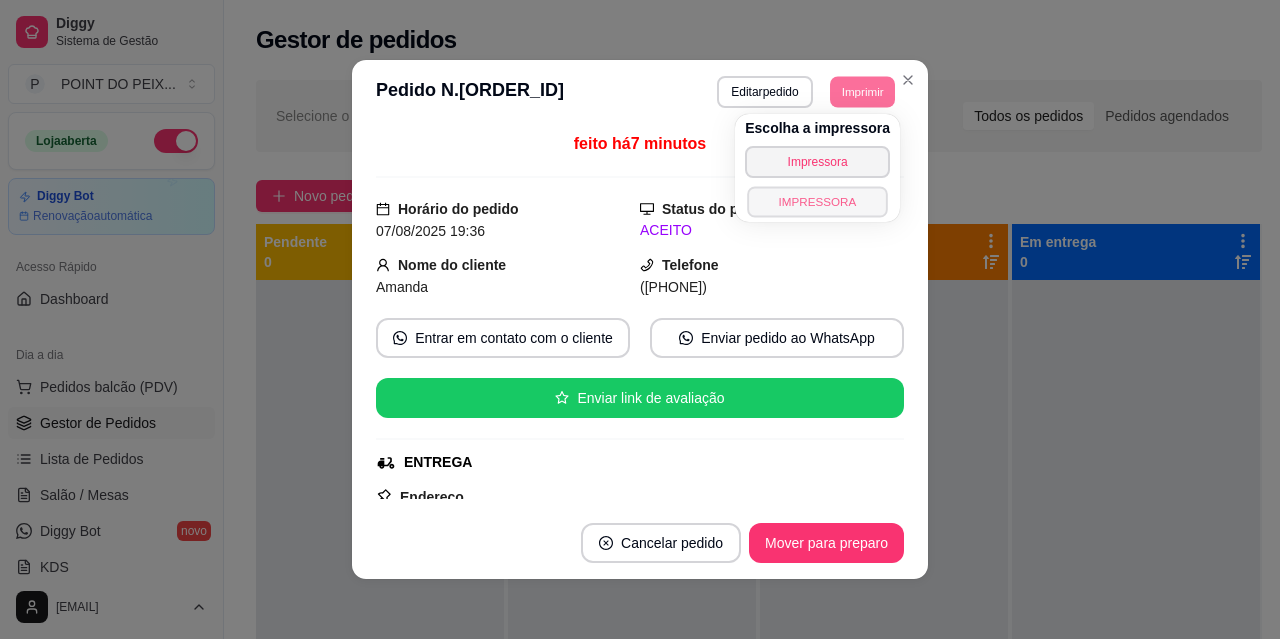 click on "IMPRESSORA" at bounding box center (817, 201) 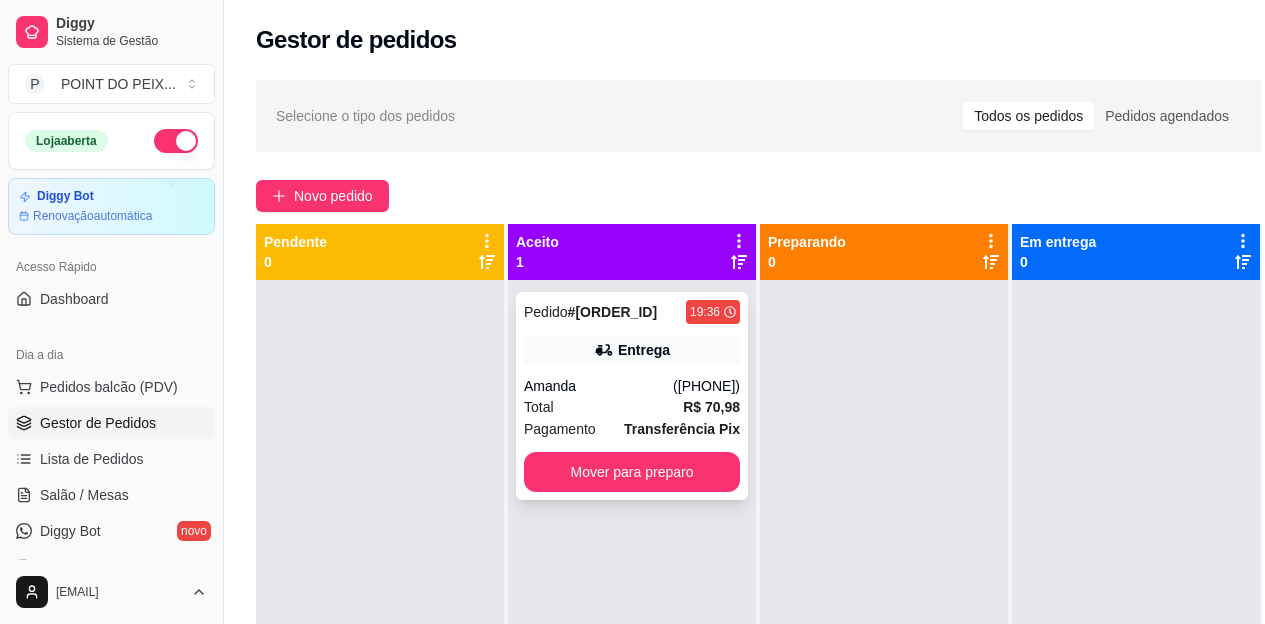 click on "([PHONE])" at bounding box center (706, 386) 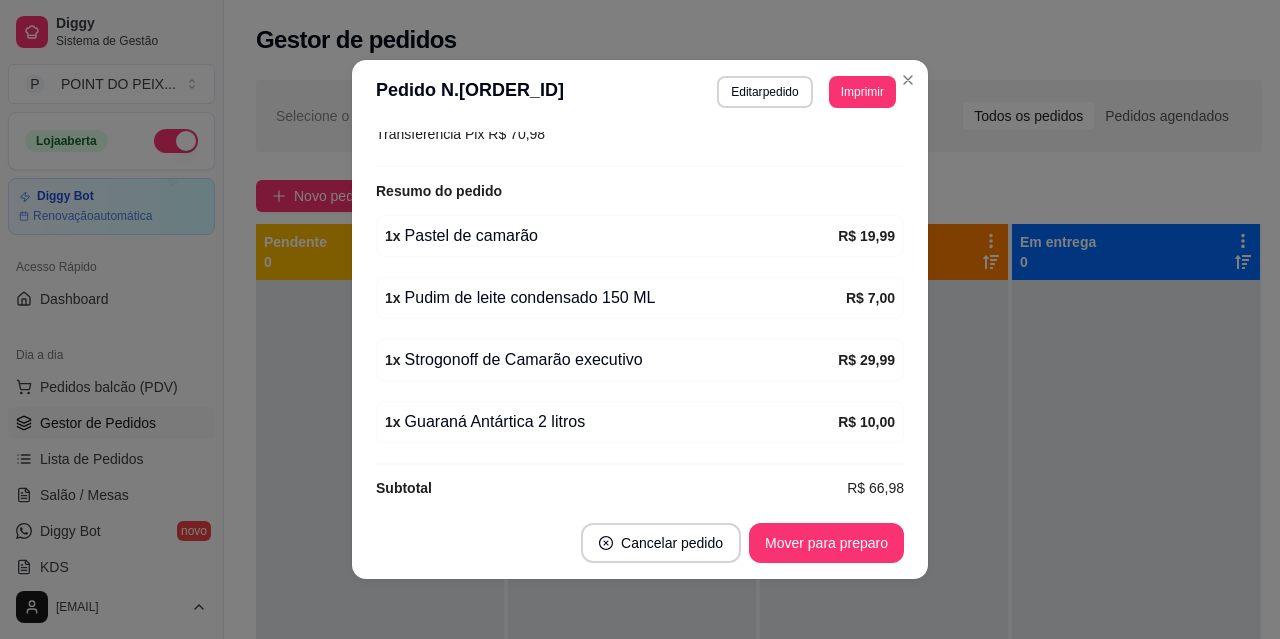 scroll, scrollTop: 596, scrollLeft: 0, axis: vertical 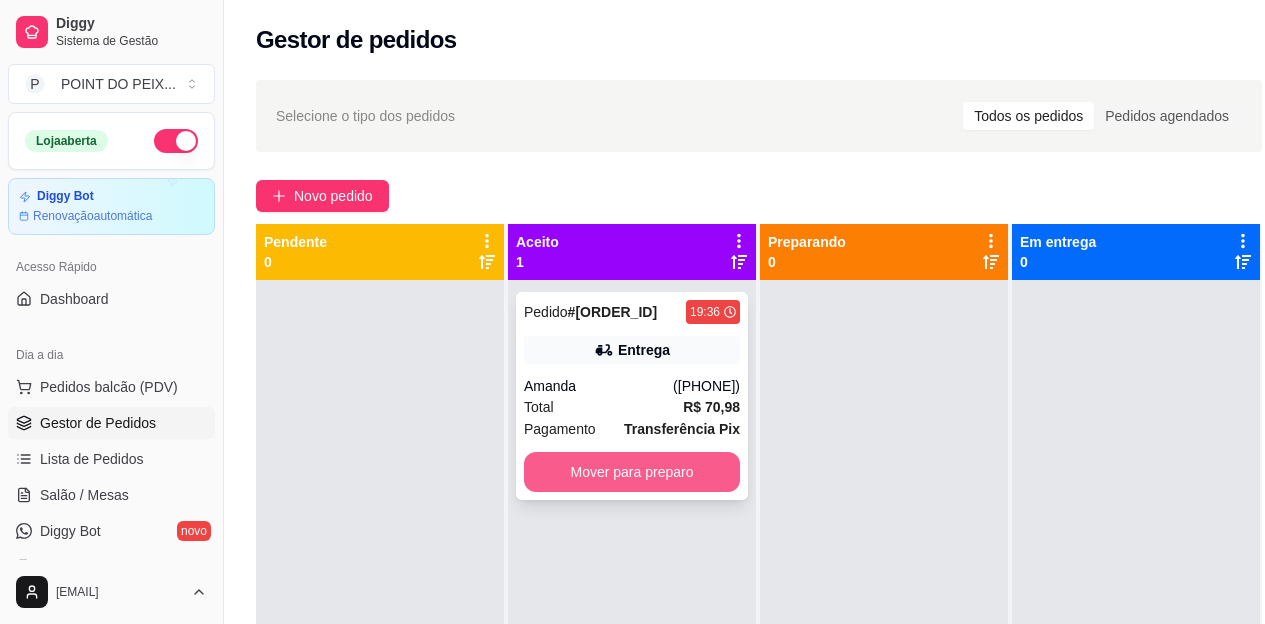 click on "Mover para preparo" at bounding box center (632, 472) 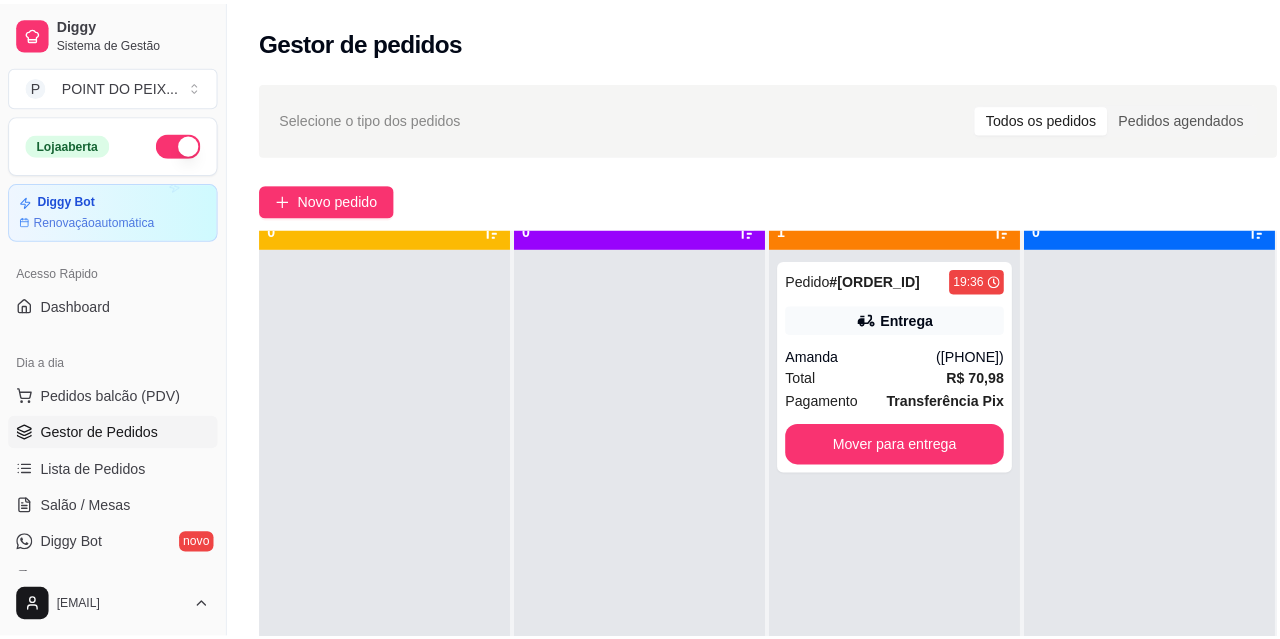 scroll, scrollTop: 0, scrollLeft: 0, axis: both 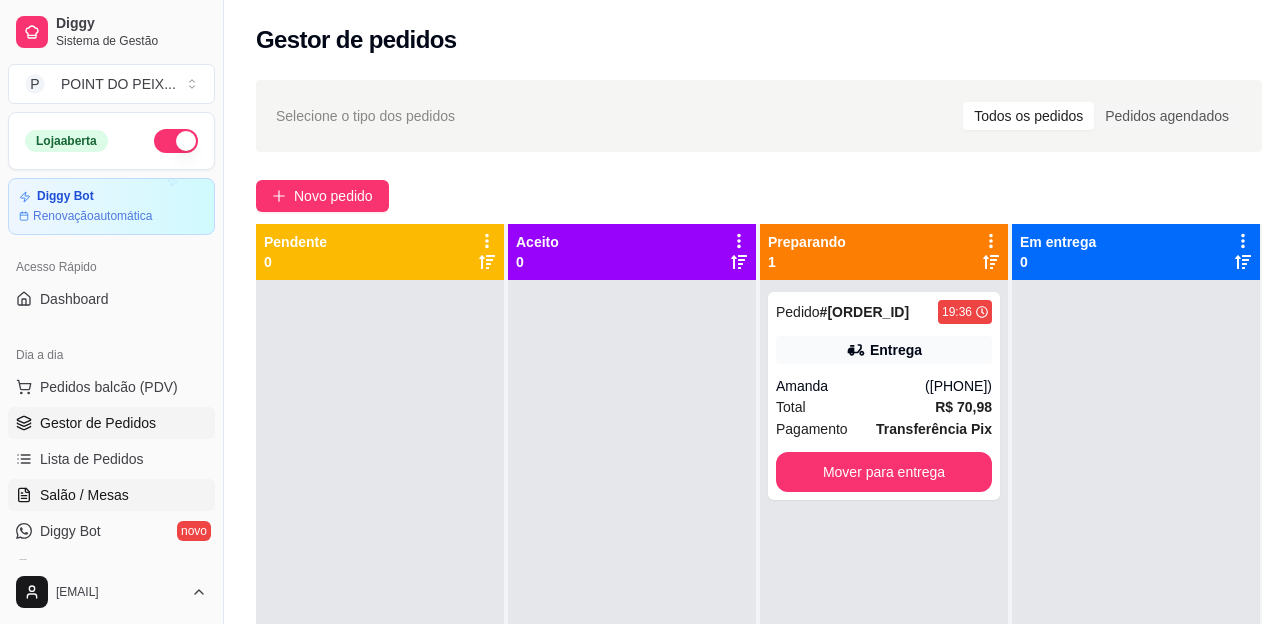 click on "Salão / Mesas" at bounding box center [84, 495] 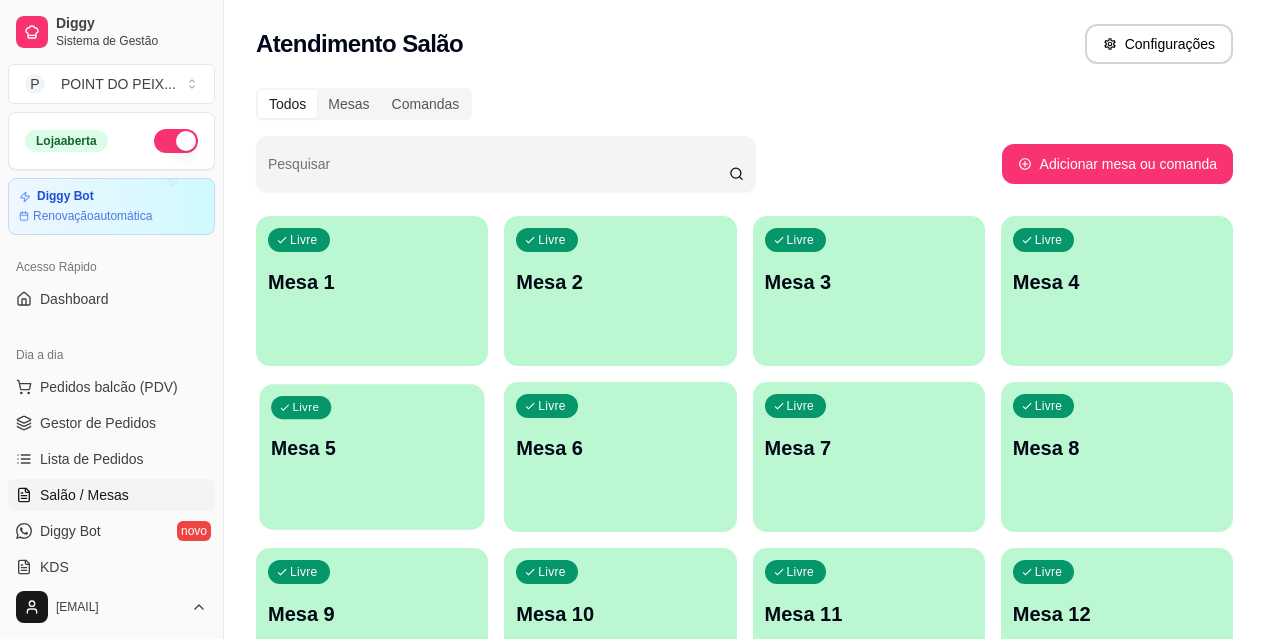 click on "Livre Mesa 5" at bounding box center [371, 445] 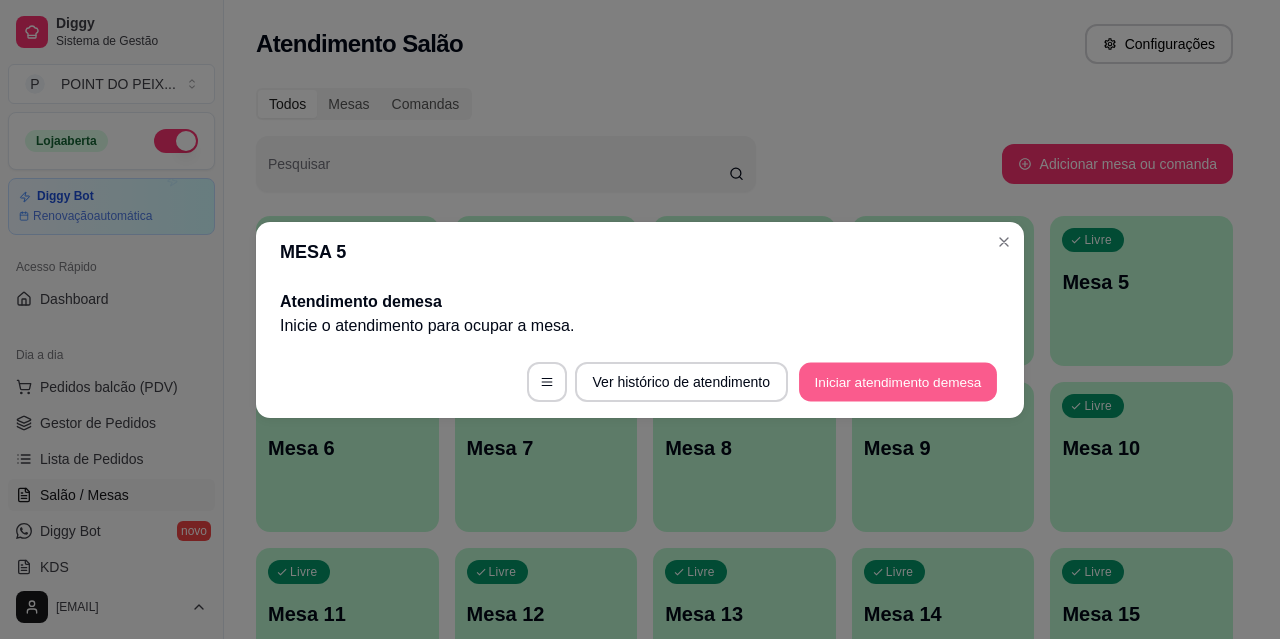 click on "Iniciar atendimento de  mesa" at bounding box center [898, 381] 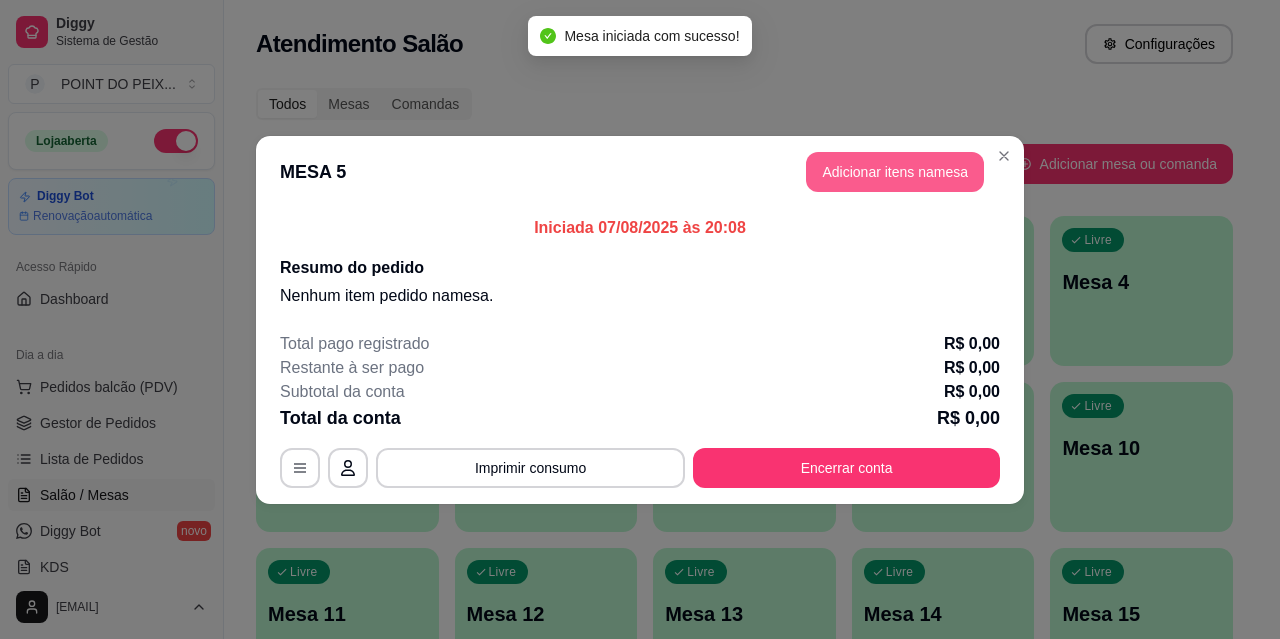 click on "Adicionar itens na  mesa" at bounding box center (895, 172) 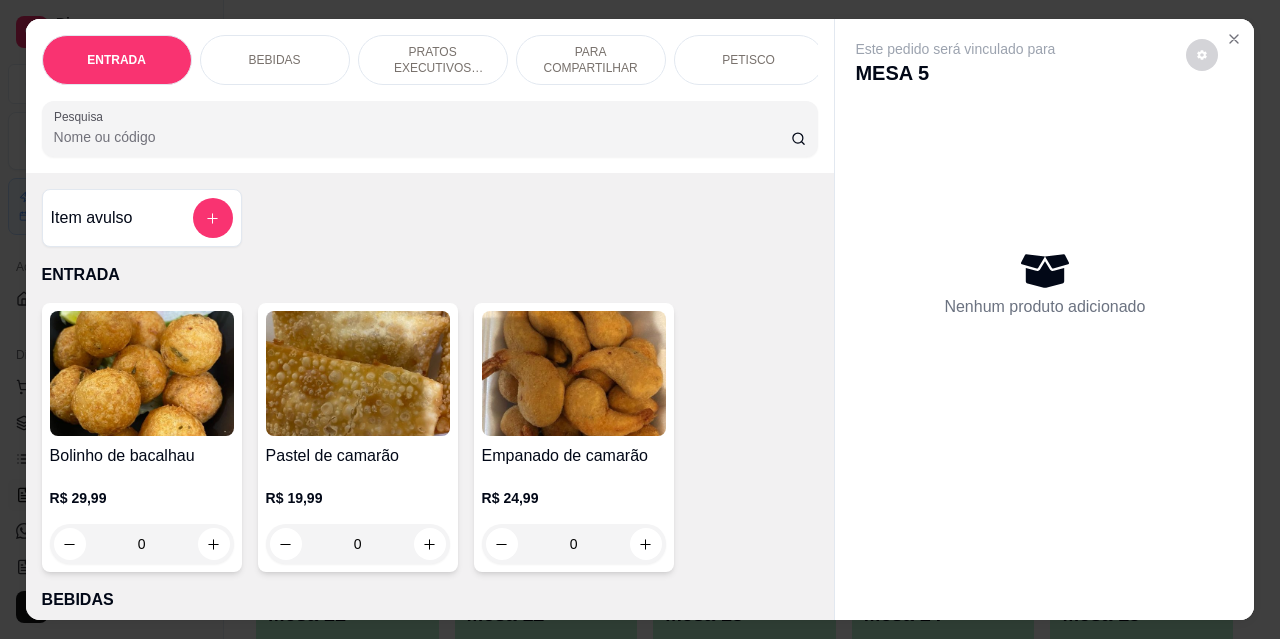 click on "PETISCO" at bounding box center [748, 60] 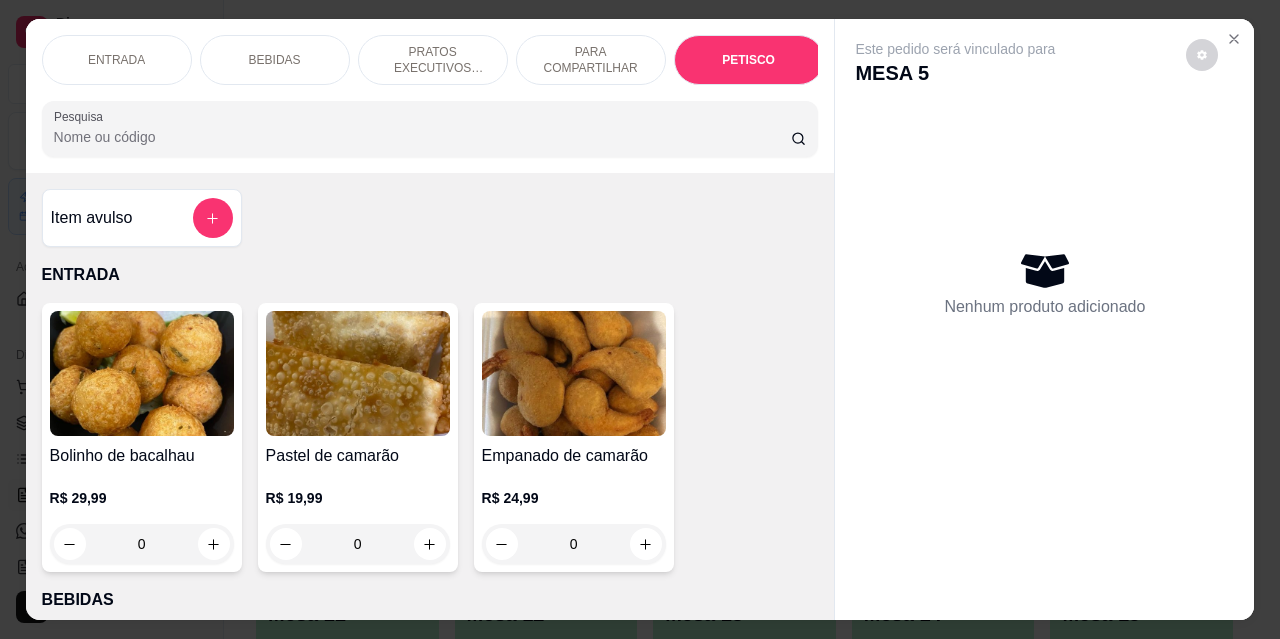 scroll, scrollTop: 4432, scrollLeft: 0, axis: vertical 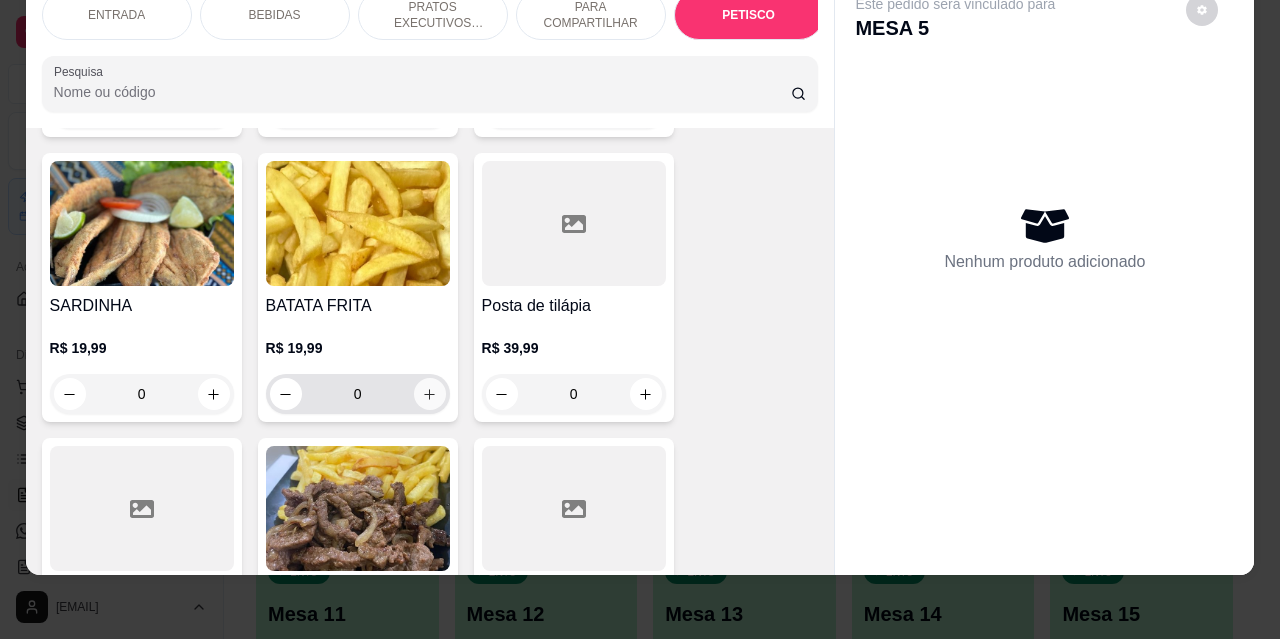 click 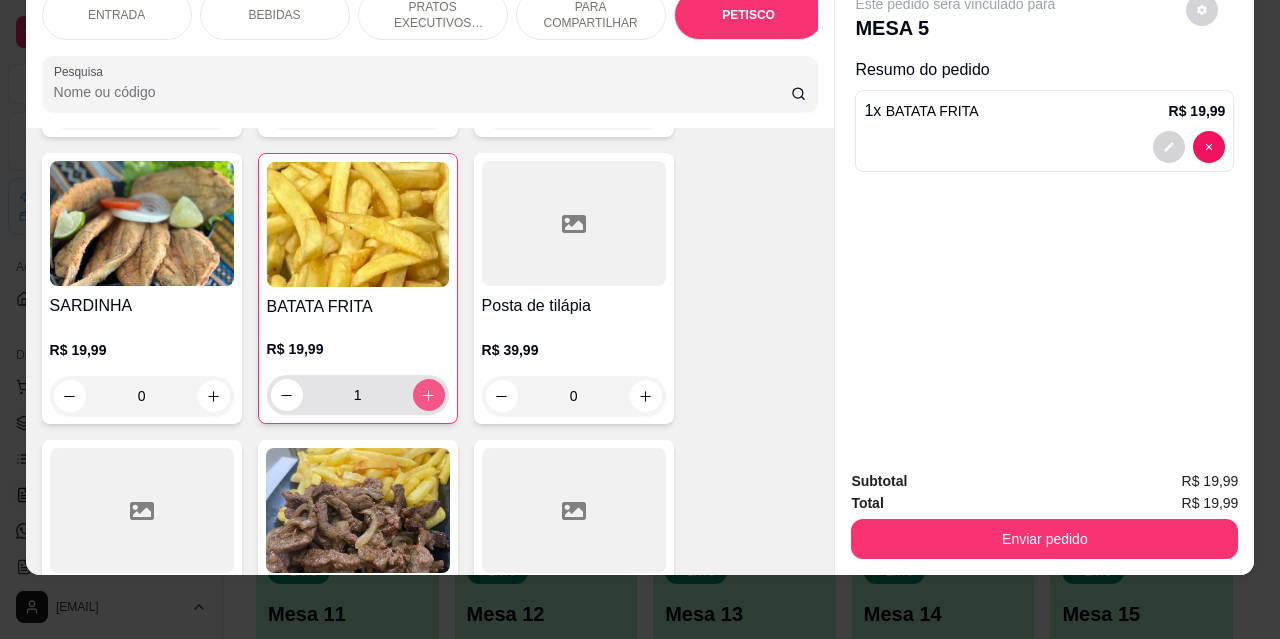 type on "1" 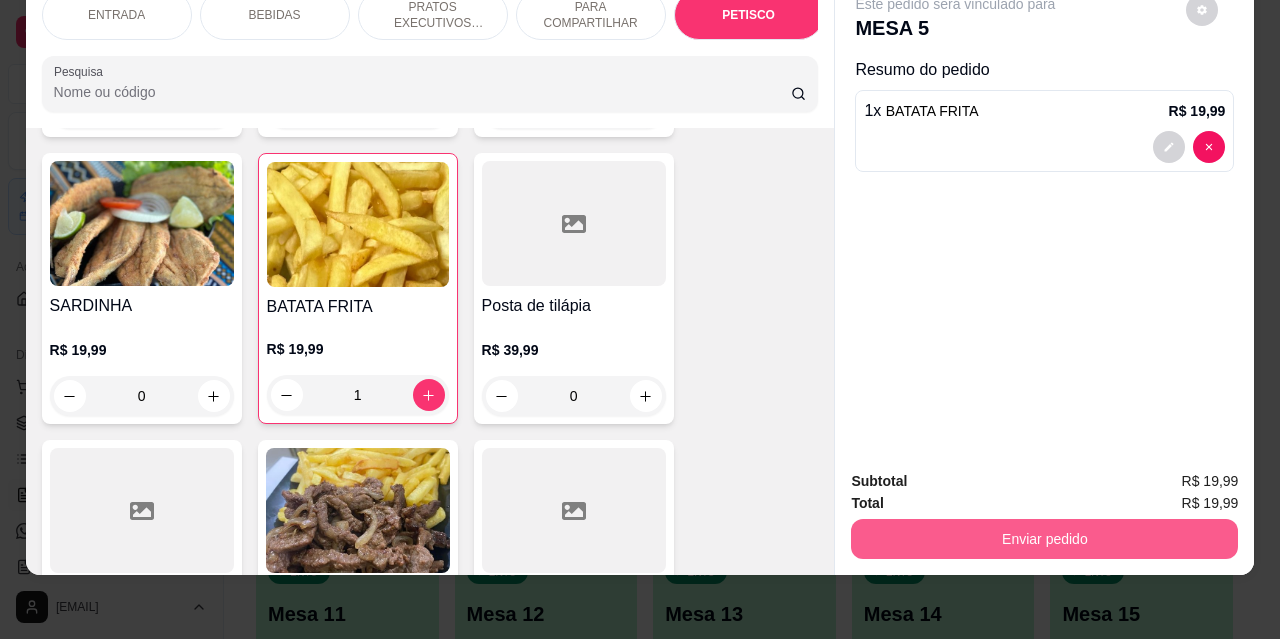 click on "Enviar pedido" at bounding box center (1044, 539) 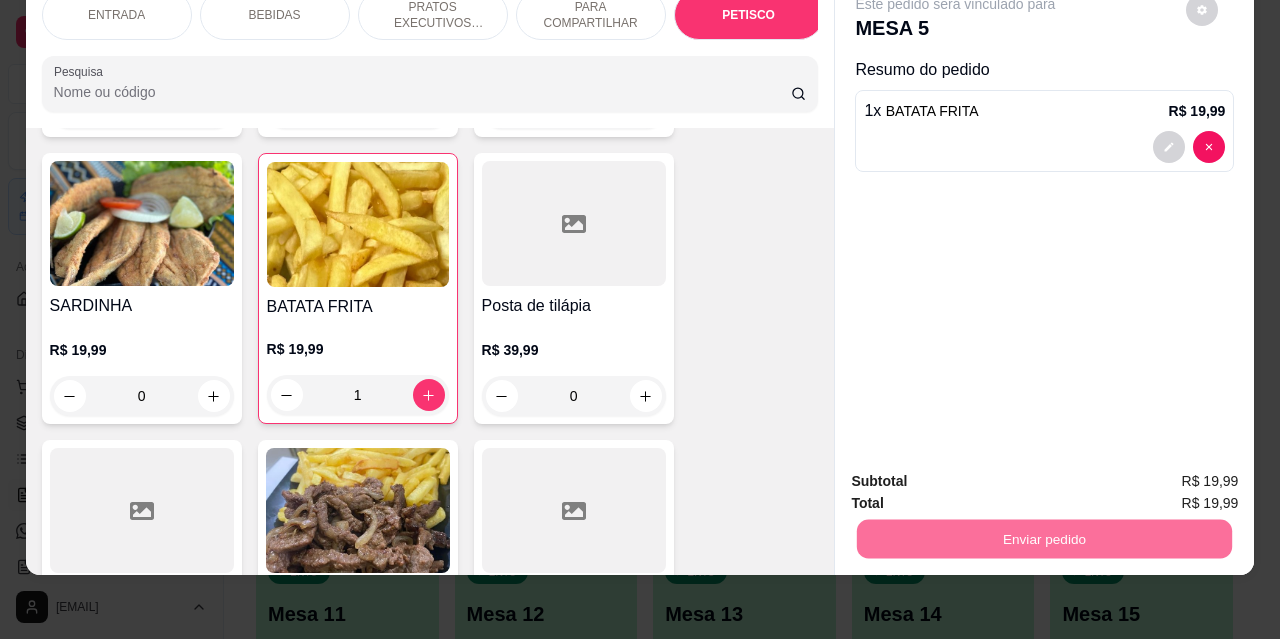 click on "Não registrar e enviar pedido" at bounding box center (979, 474) 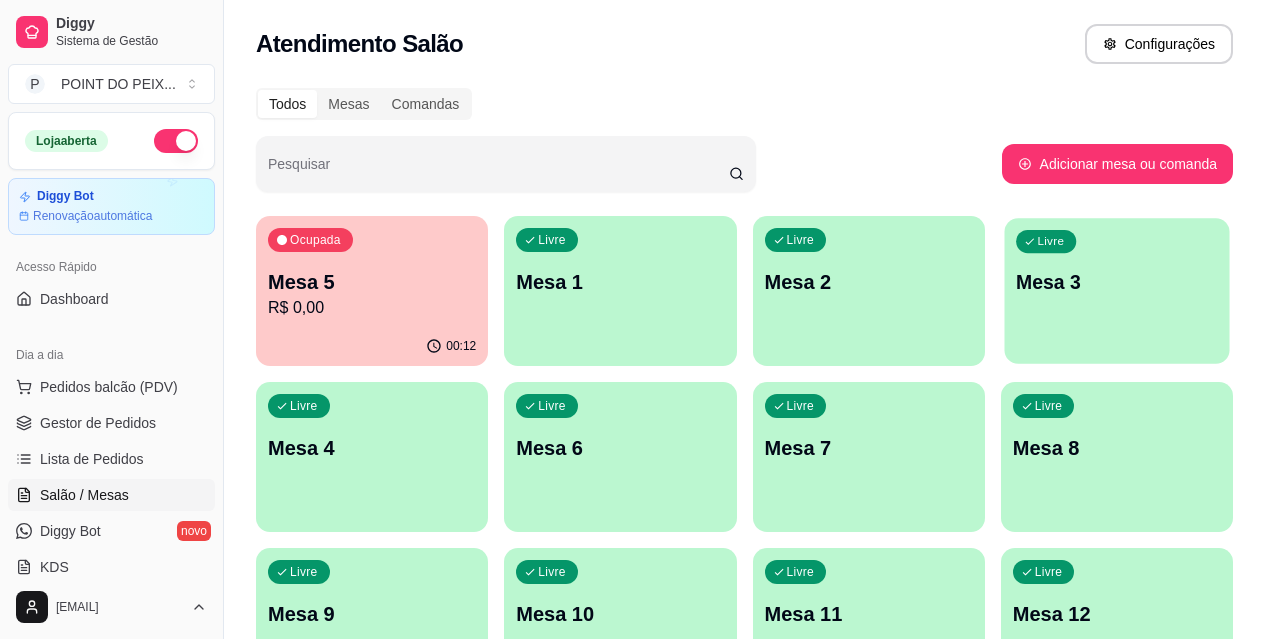 click on "Mesa 3" at bounding box center (1117, 282) 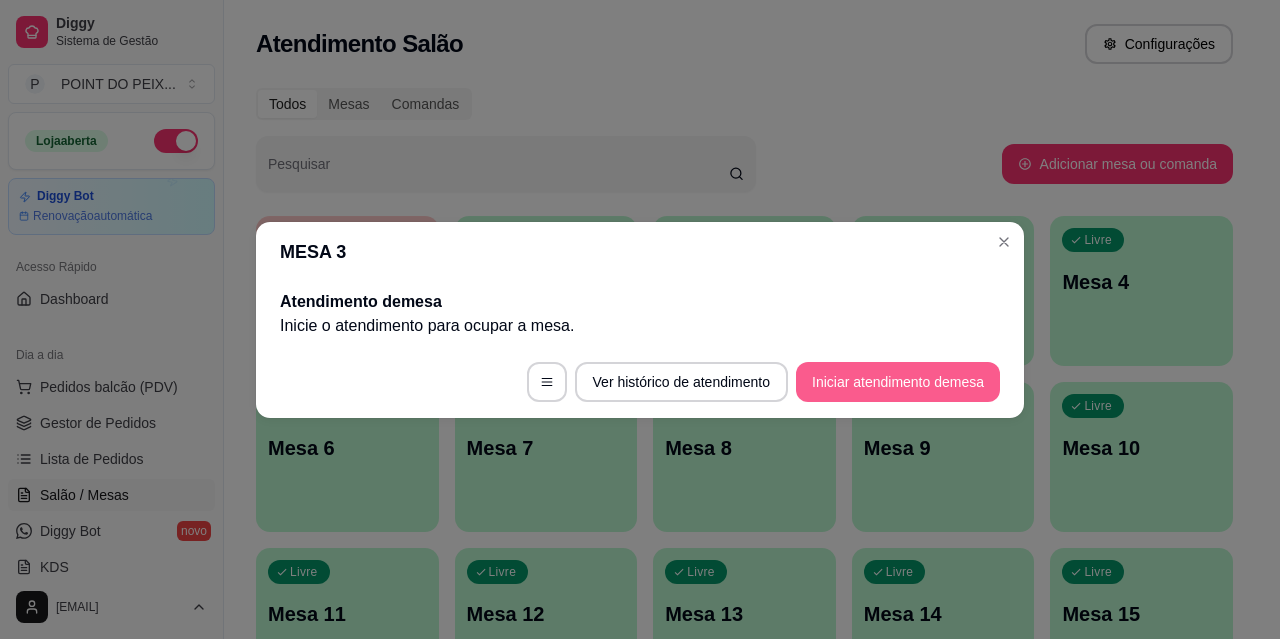 click on "Iniciar atendimento de  mesa" at bounding box center [898, 382] 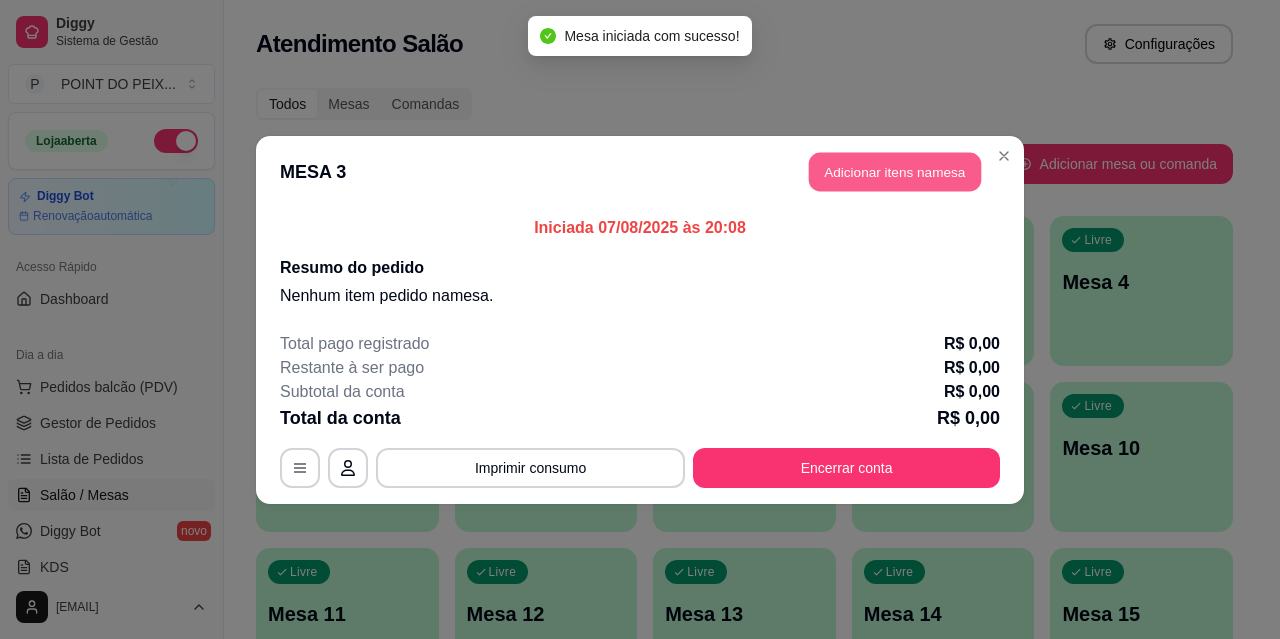 click on "Adicionar itens na  mesa" at bounding box center (895, 171) 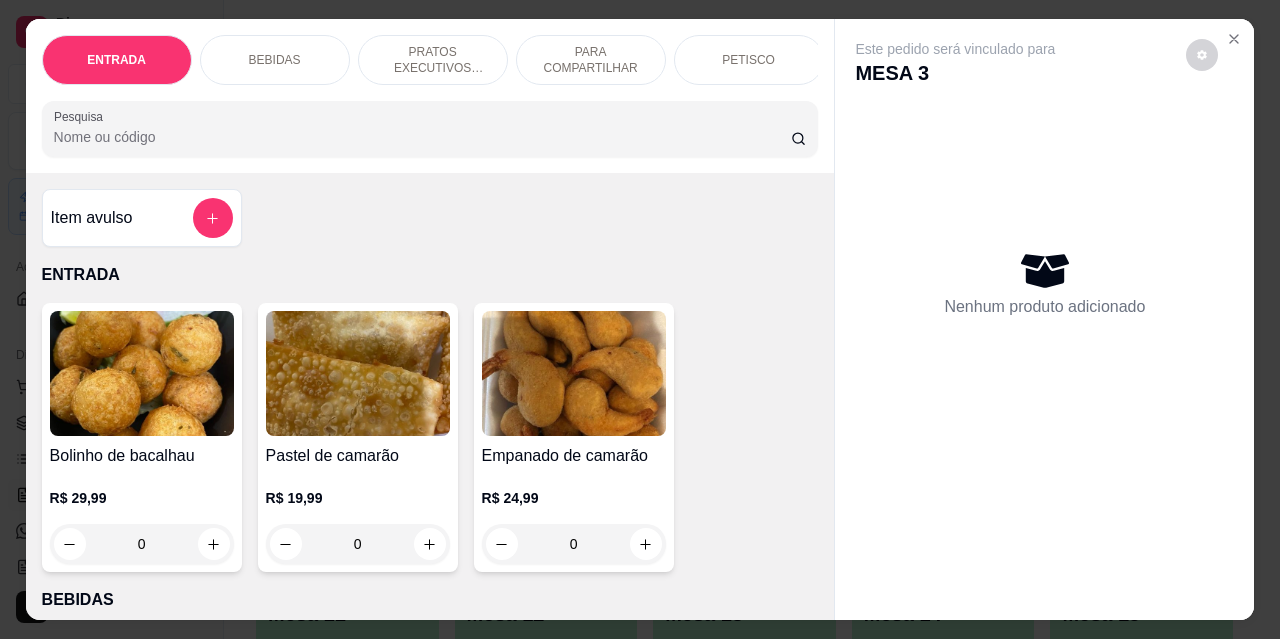 scroll, scrollTop: 100, scrollLeft: 0, axis: vertical 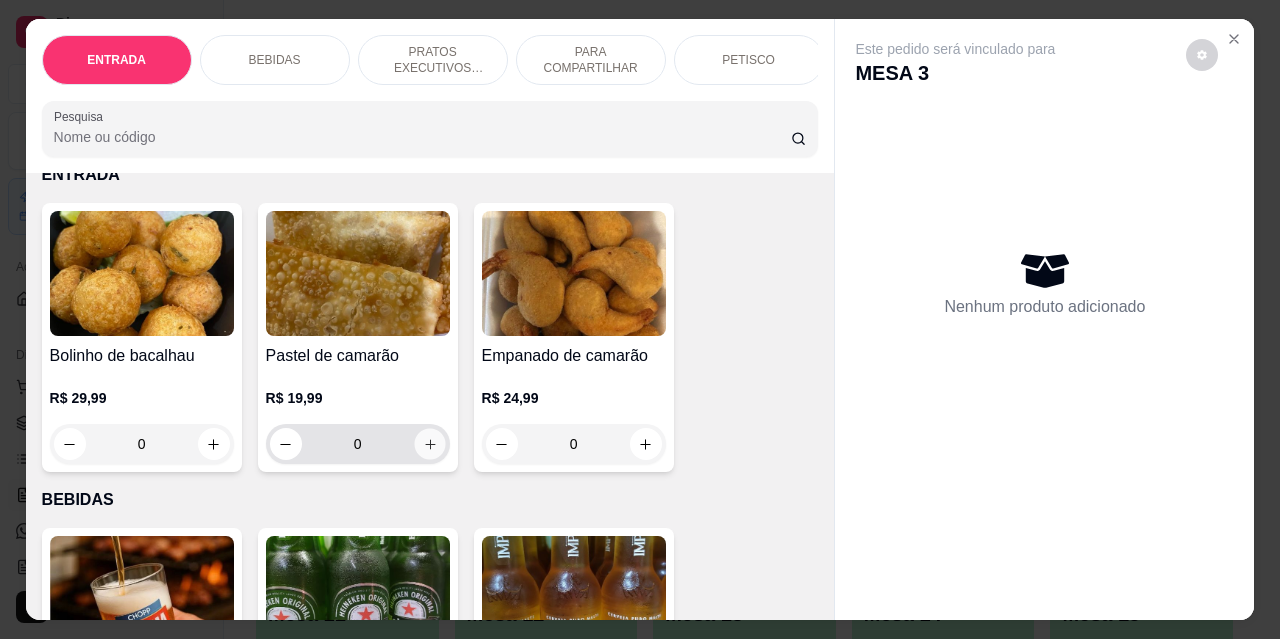 click 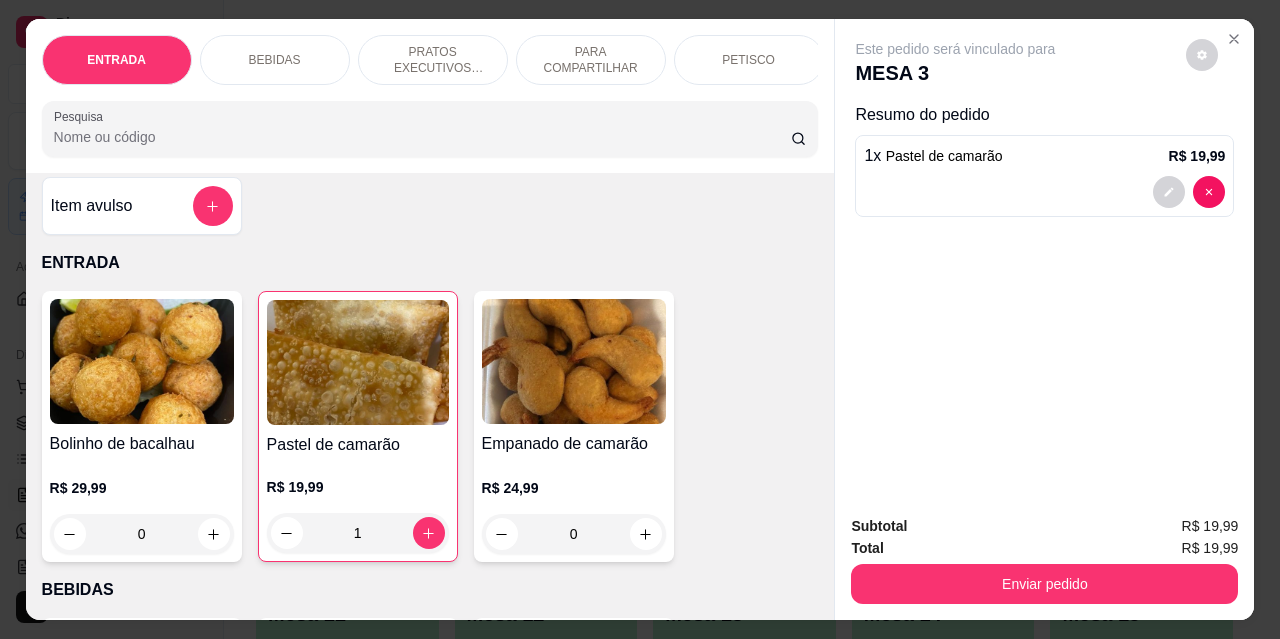scroll, scrollTop: 0, scrollLeft: 0, axis: both 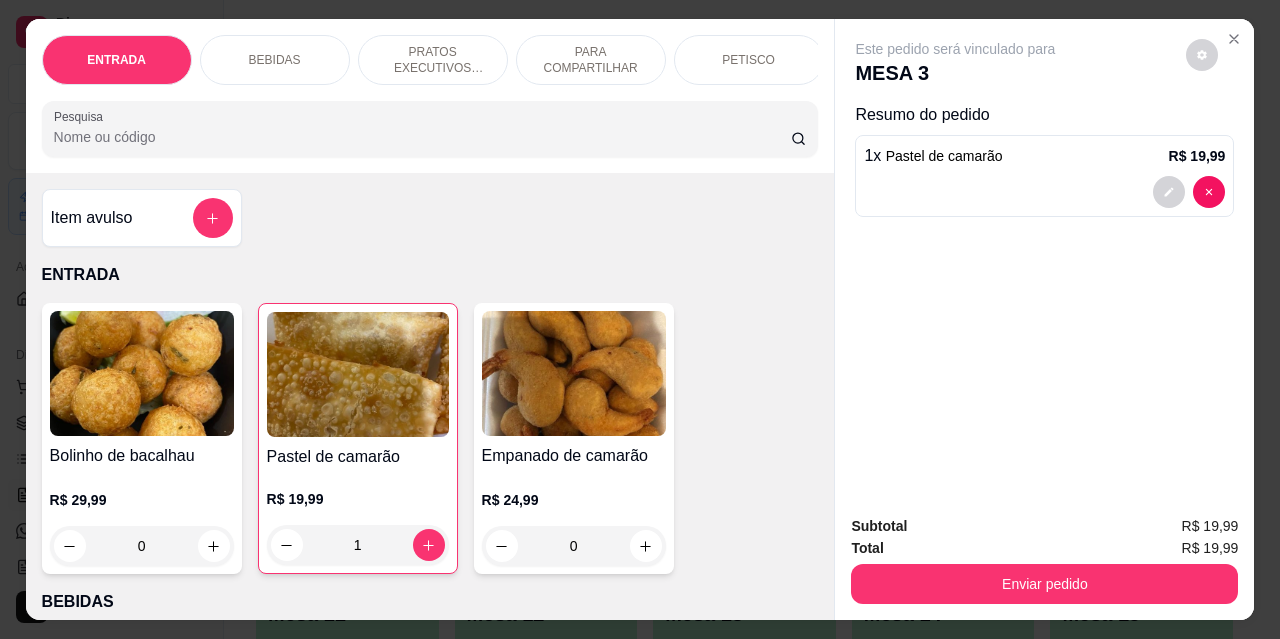 click on "PRATOS EXECUTIVOS (INDIVIDUAIS)" at bounding box center [433, 60] 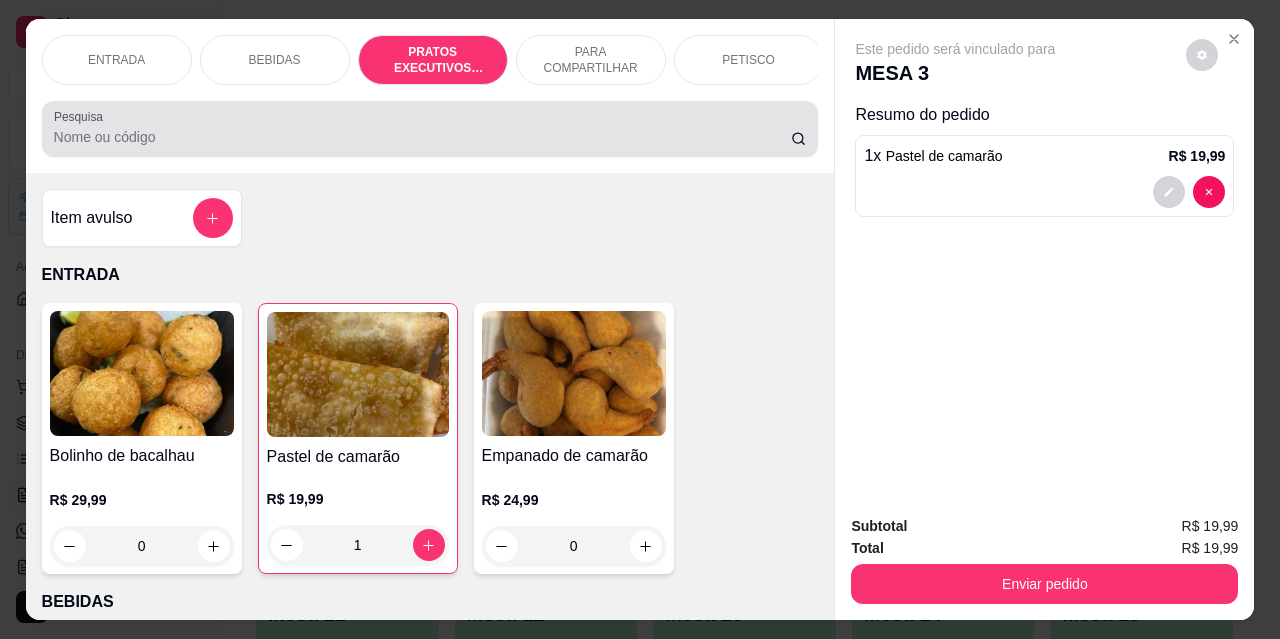 scroll, scrollTop: 2191, scrollLeft: 0, axis: vertical 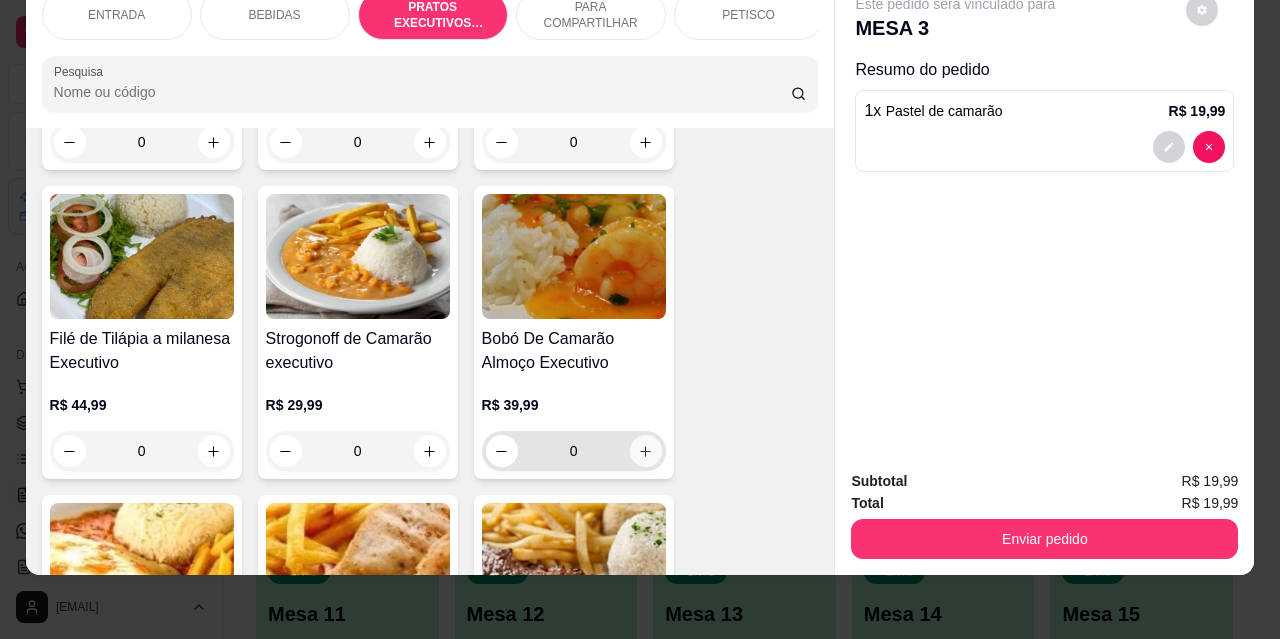 click at bounding box center (646, 451) 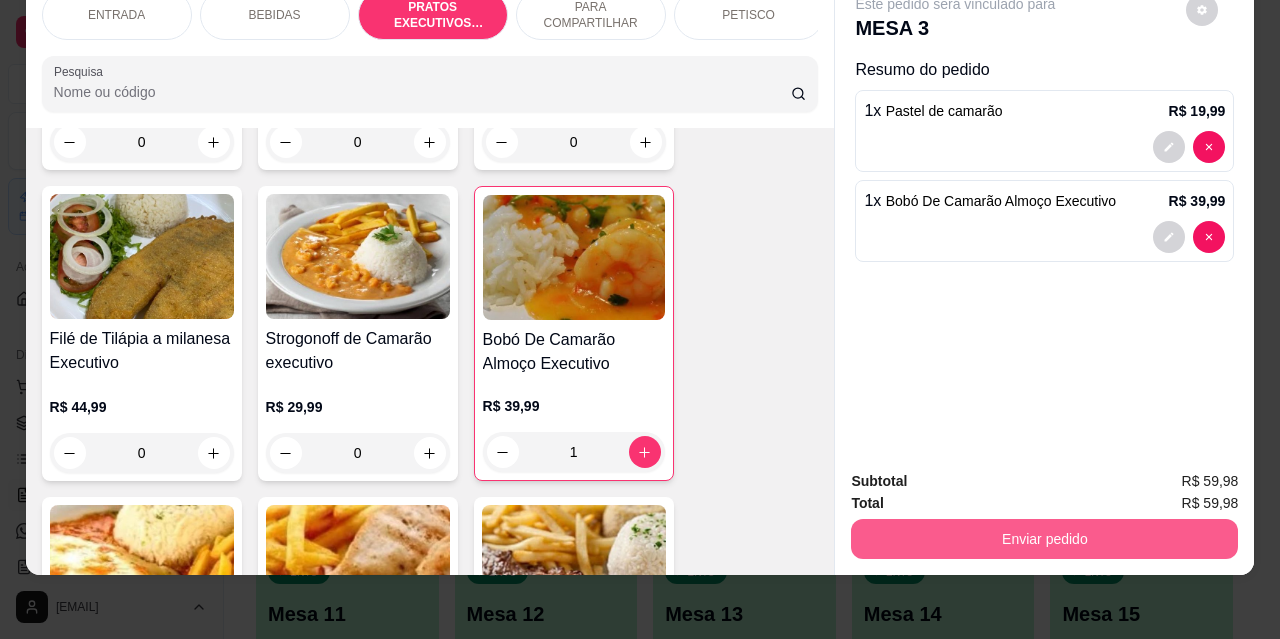 click on "Enviar pedido" at bounding box center [1044, 539] 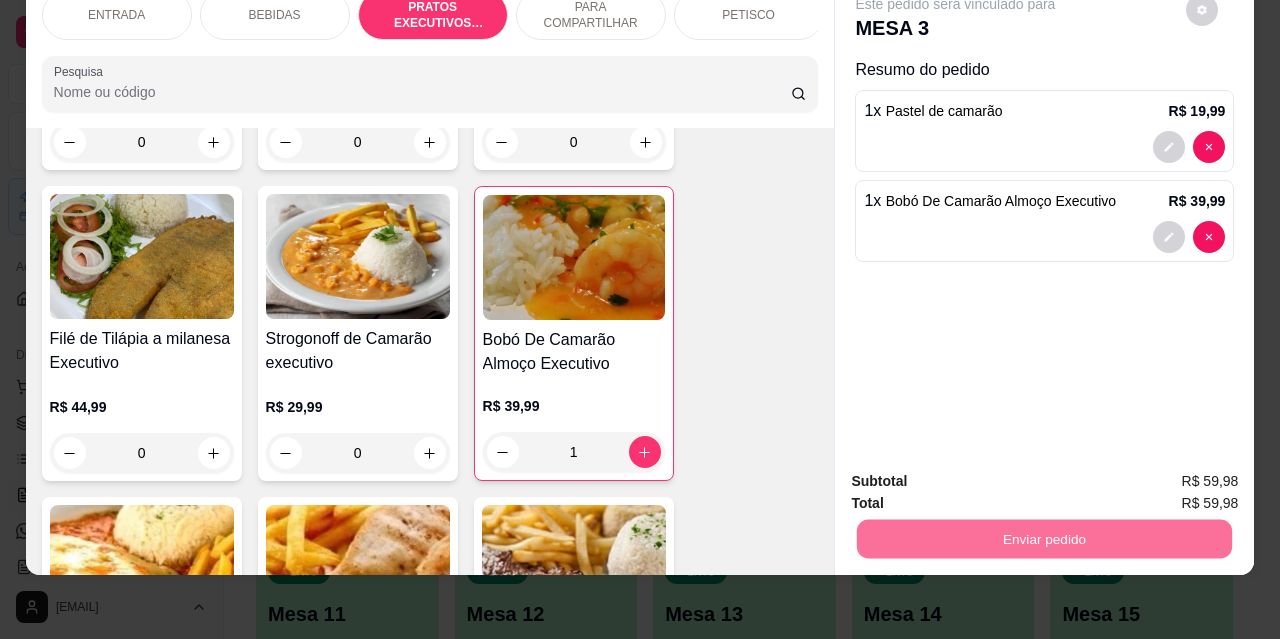 click on "Não registrar e enviar pedido" at bounding box center (979, 474) 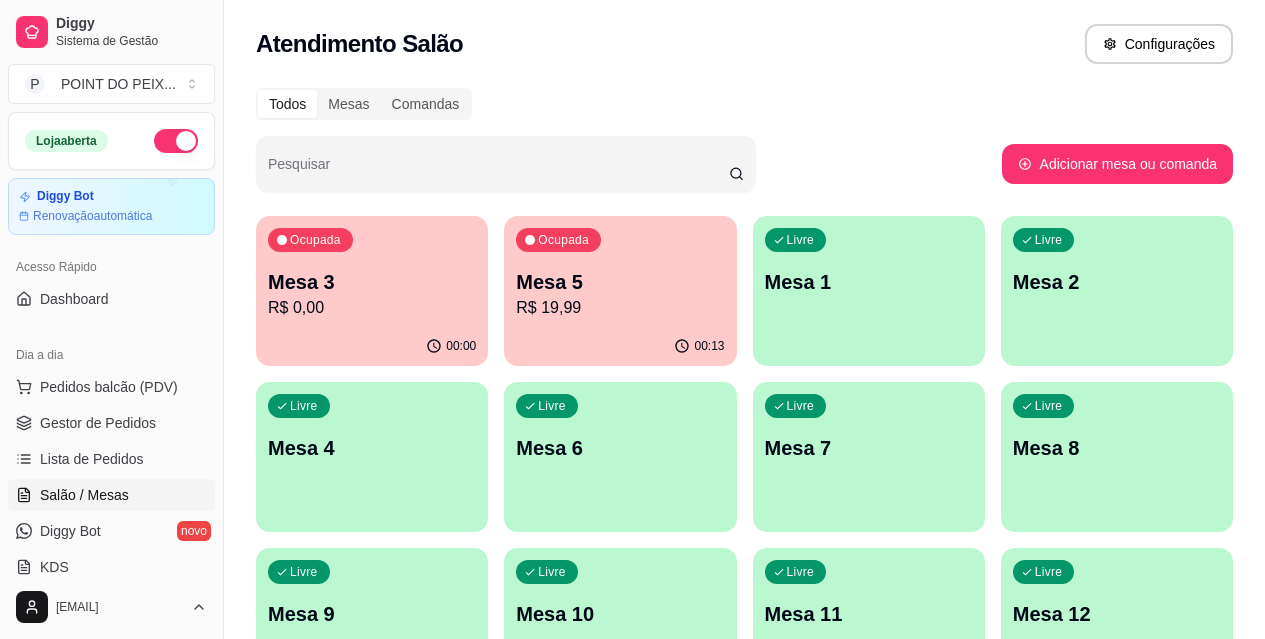 click on "R$ 0,00" at bounding box center (372, 308) 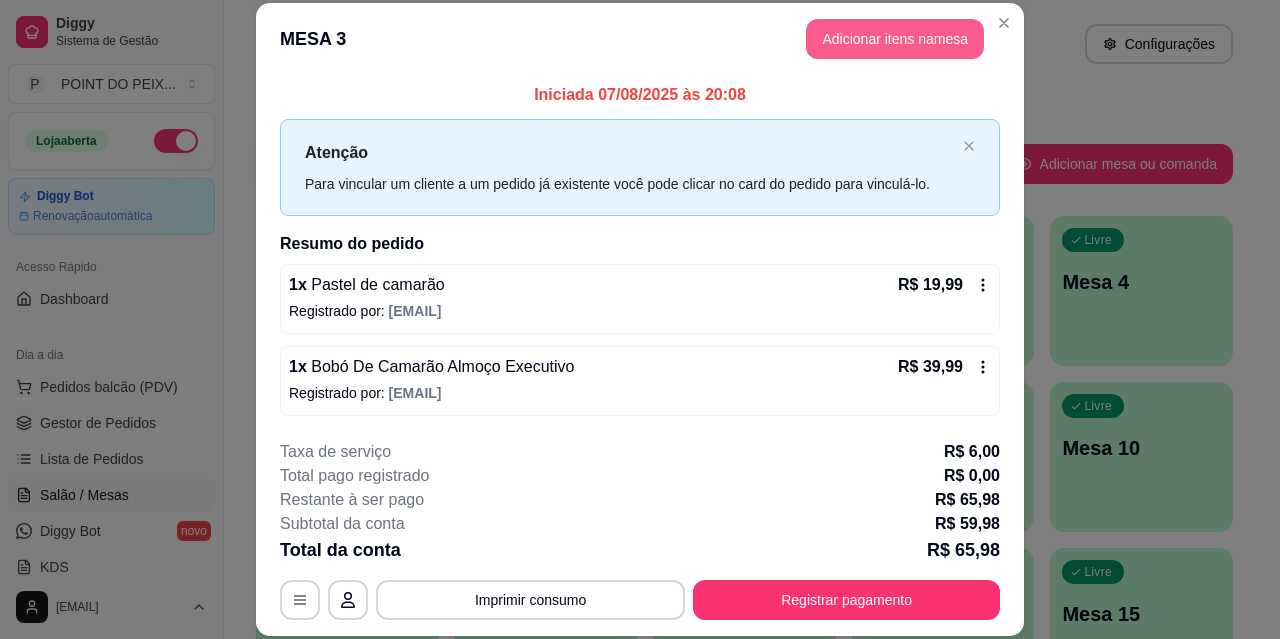 click on "Adicionar itens na  mesa" at bounding box center (895, 39) 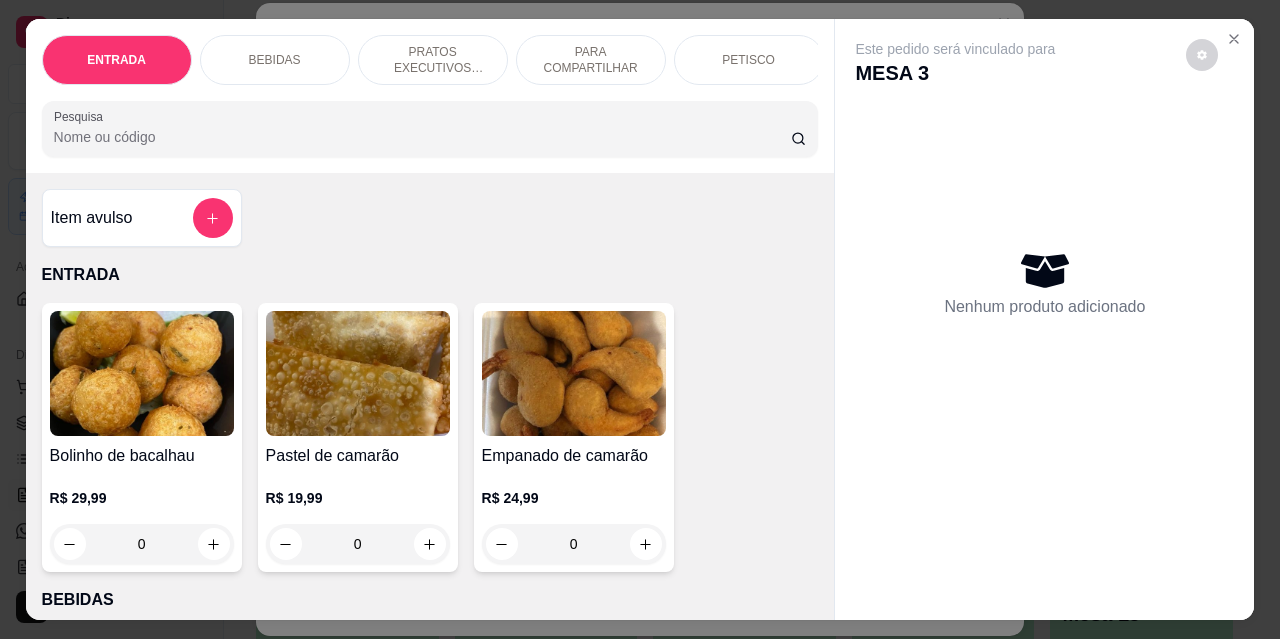 click on "BEBIDAS" at bounding box center (275, 60) 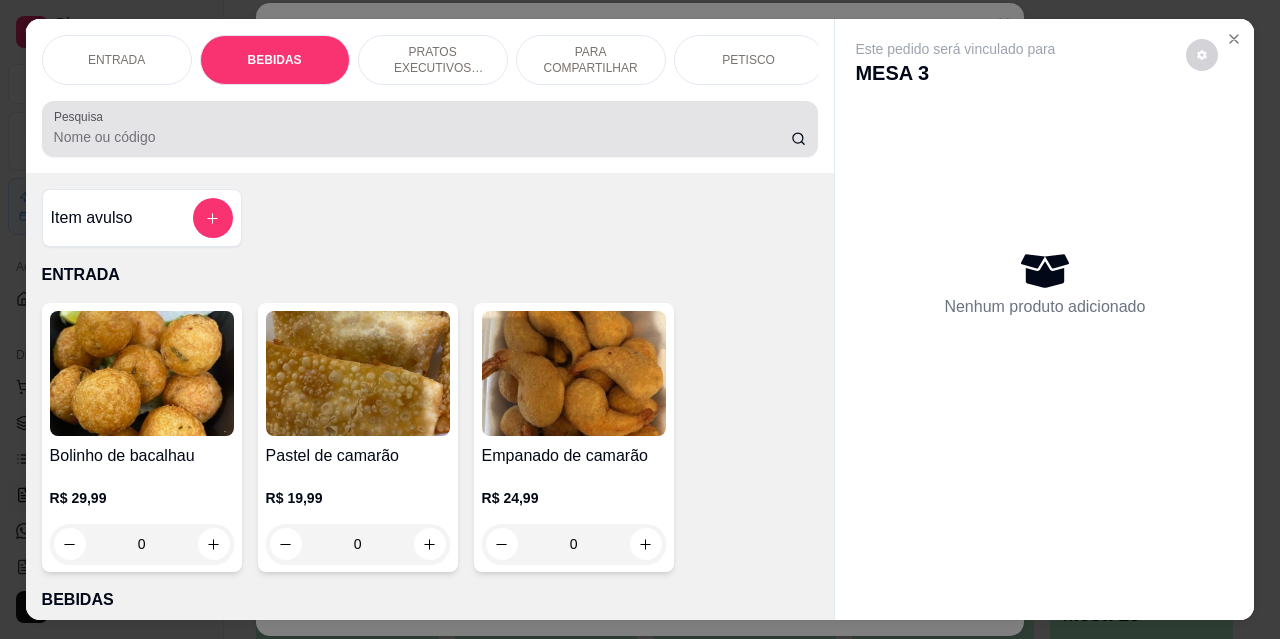 scroll, scrollTop: 415, scrollLeft: 0, axis: vertical 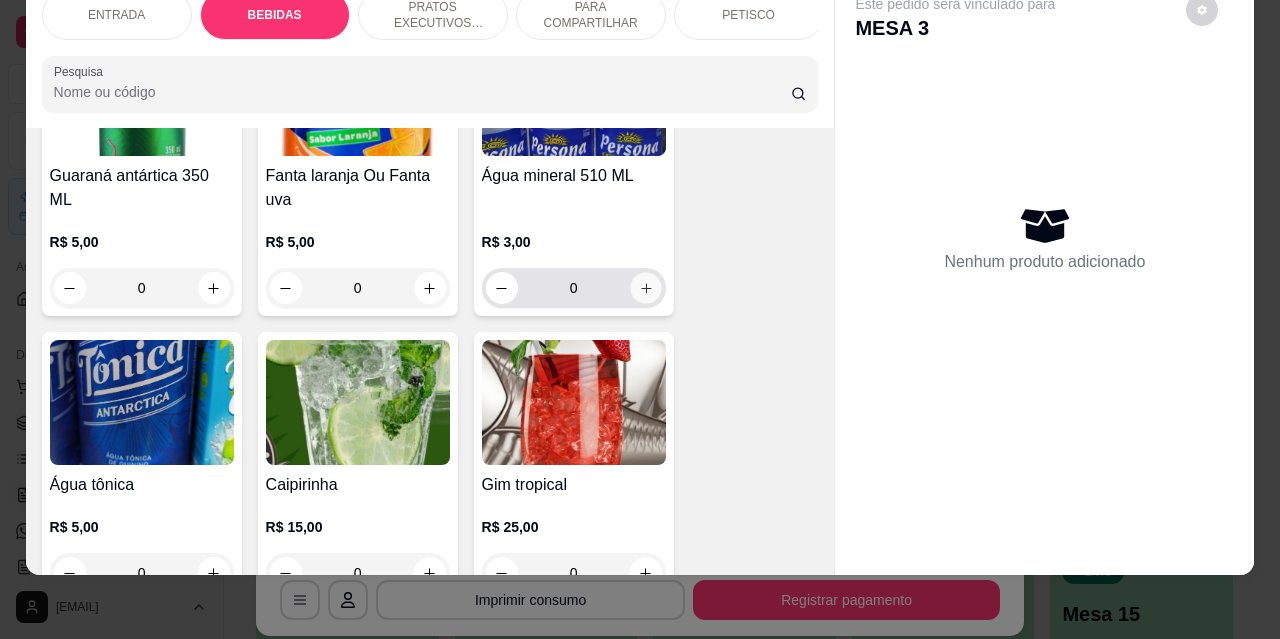 click 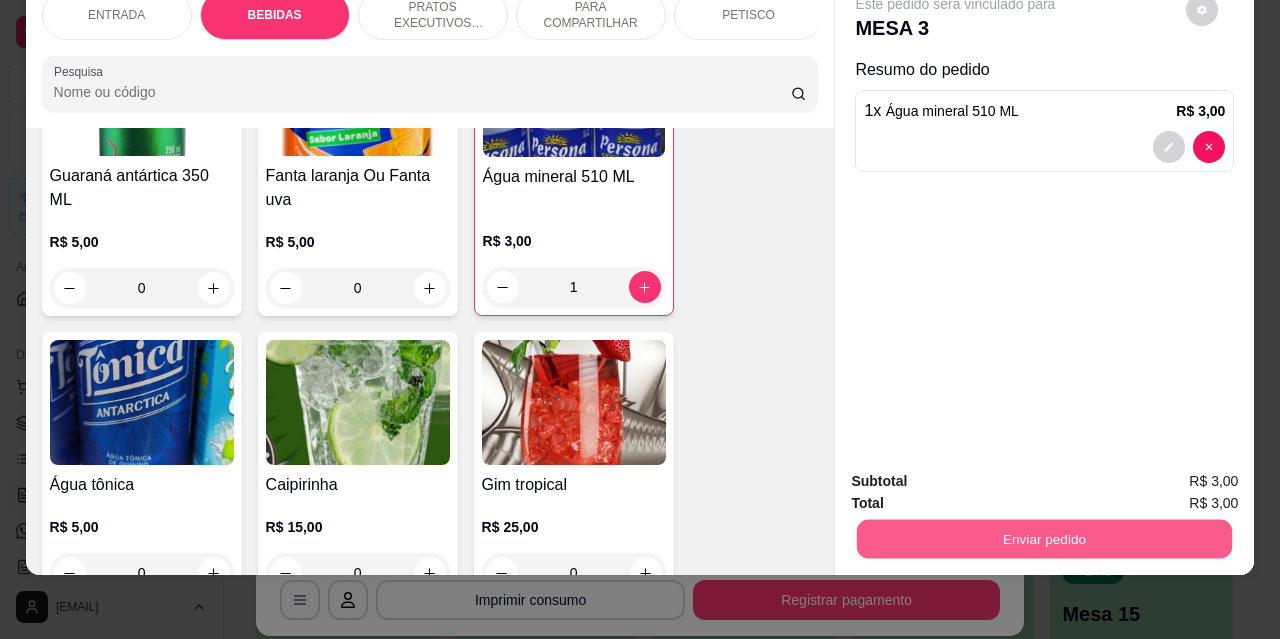 click on "Enviar pedido" at bounding box center (1044, 538) 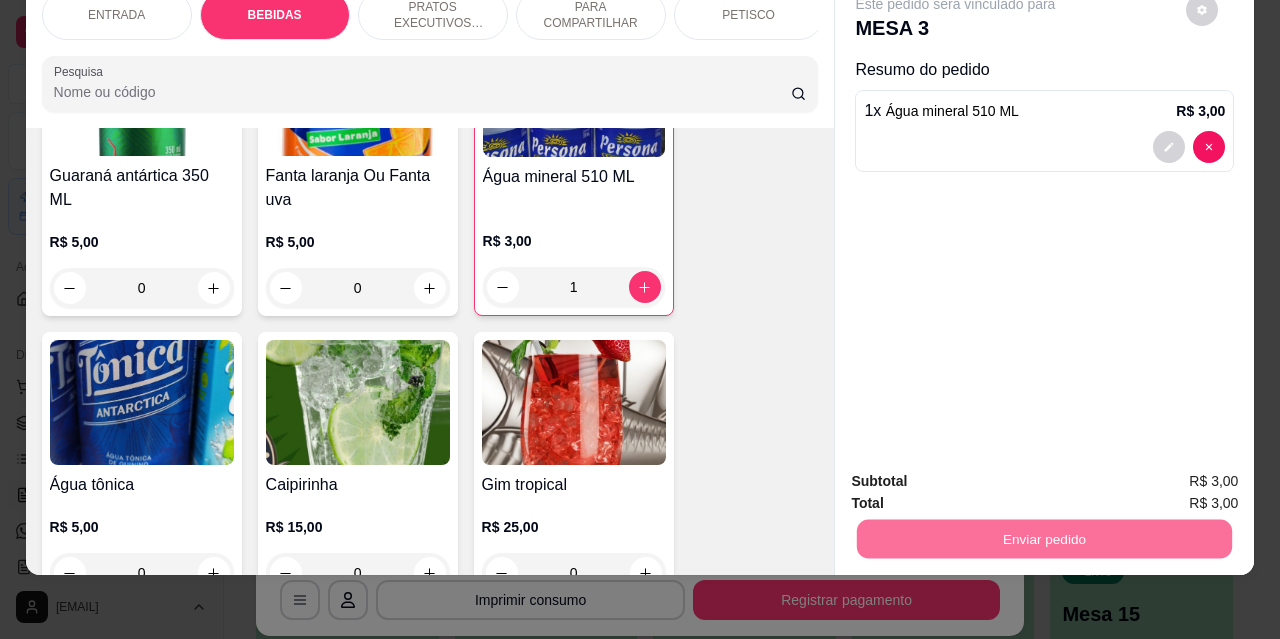 click on "Não registrar e enviar pedido" at bounding box center [979, 475] 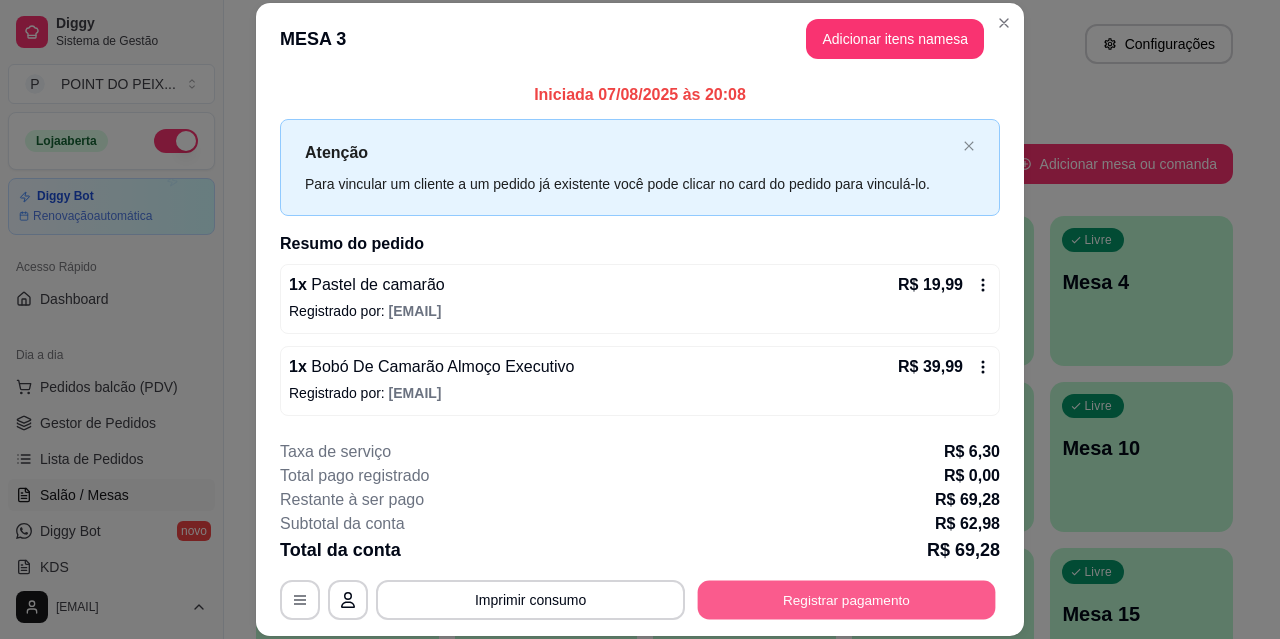 click on "Registrar pagamento" at bounding box center [847, 599] 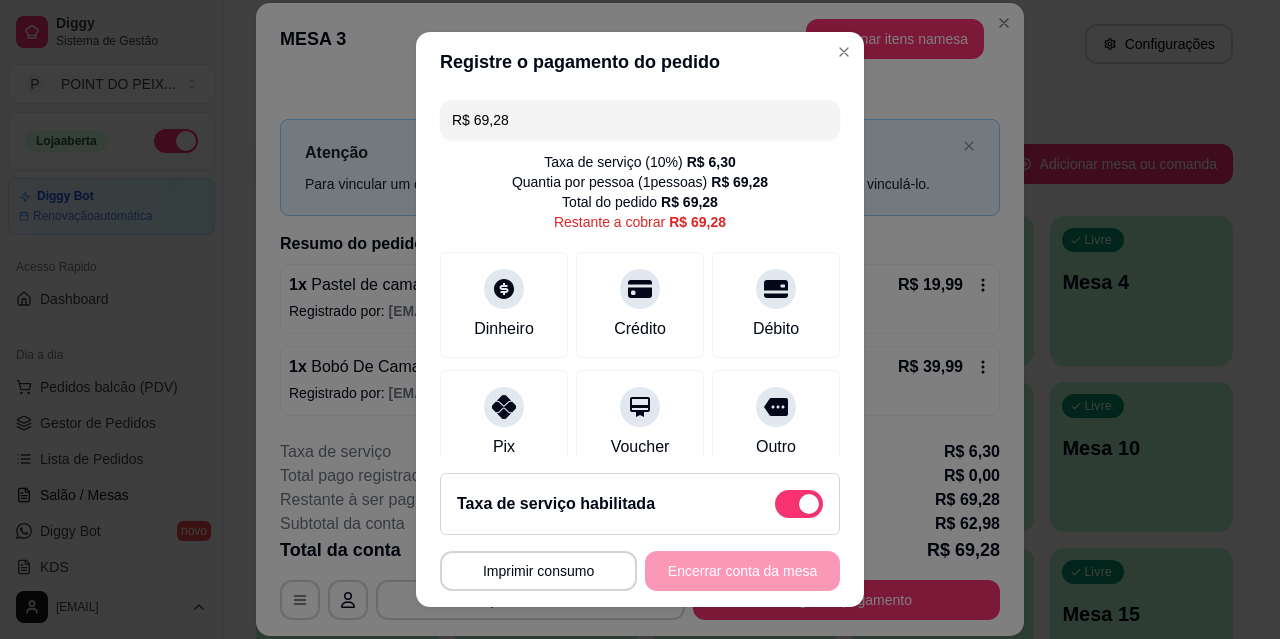 click at bounding box center [799, 504] 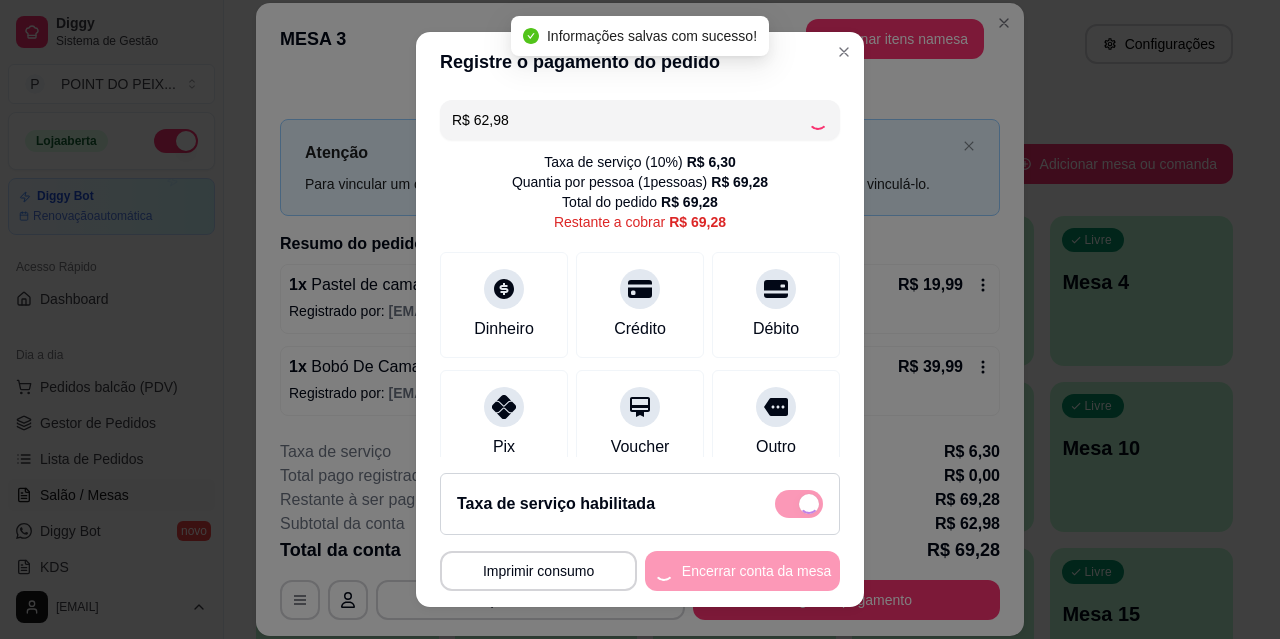 checkbox on "false" 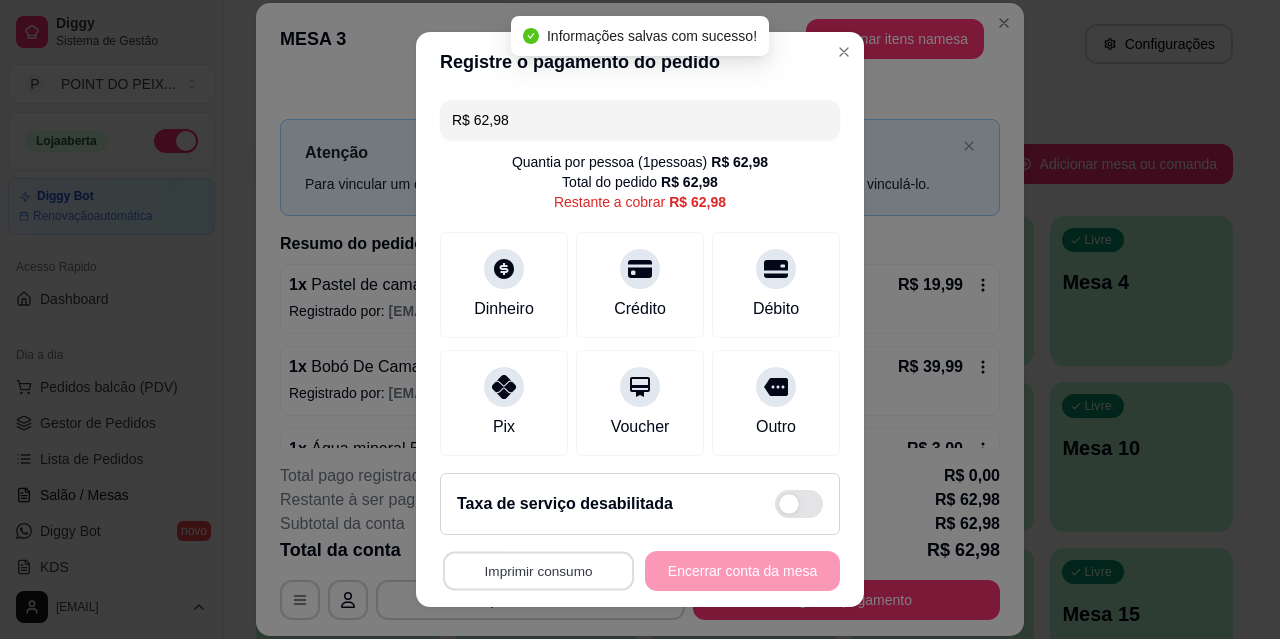 click on "Imprimir consumo" at bounding box center [538, 571] 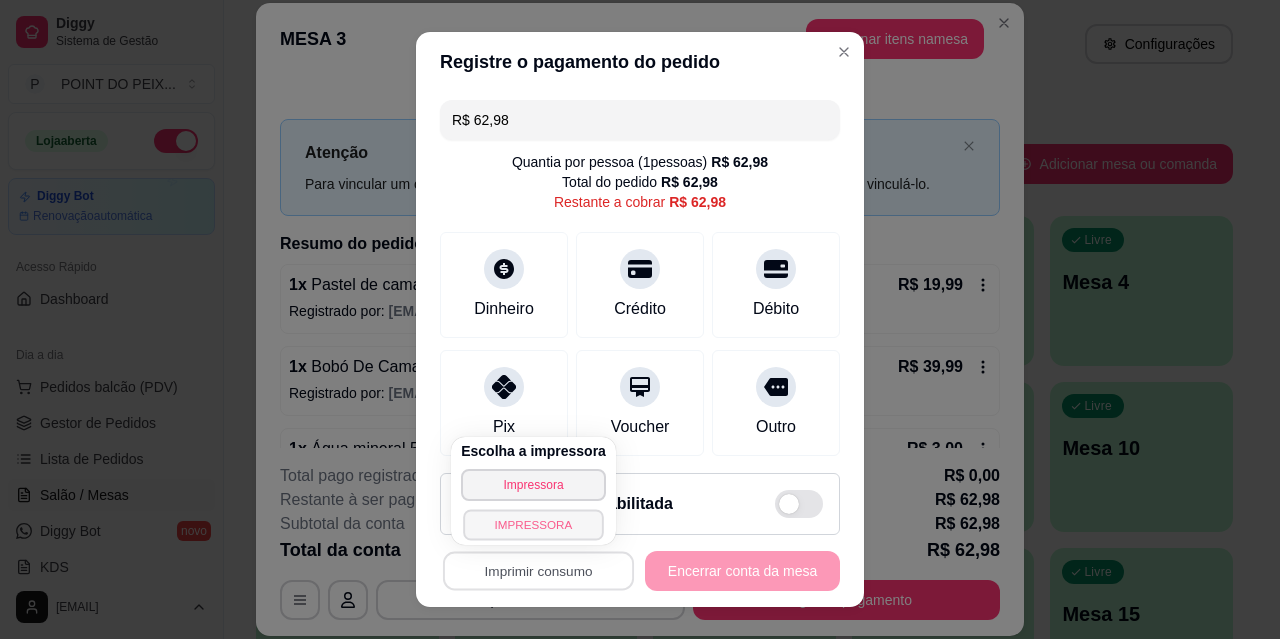 click on "IMPRESSORA" at bounding box center (533, 524) 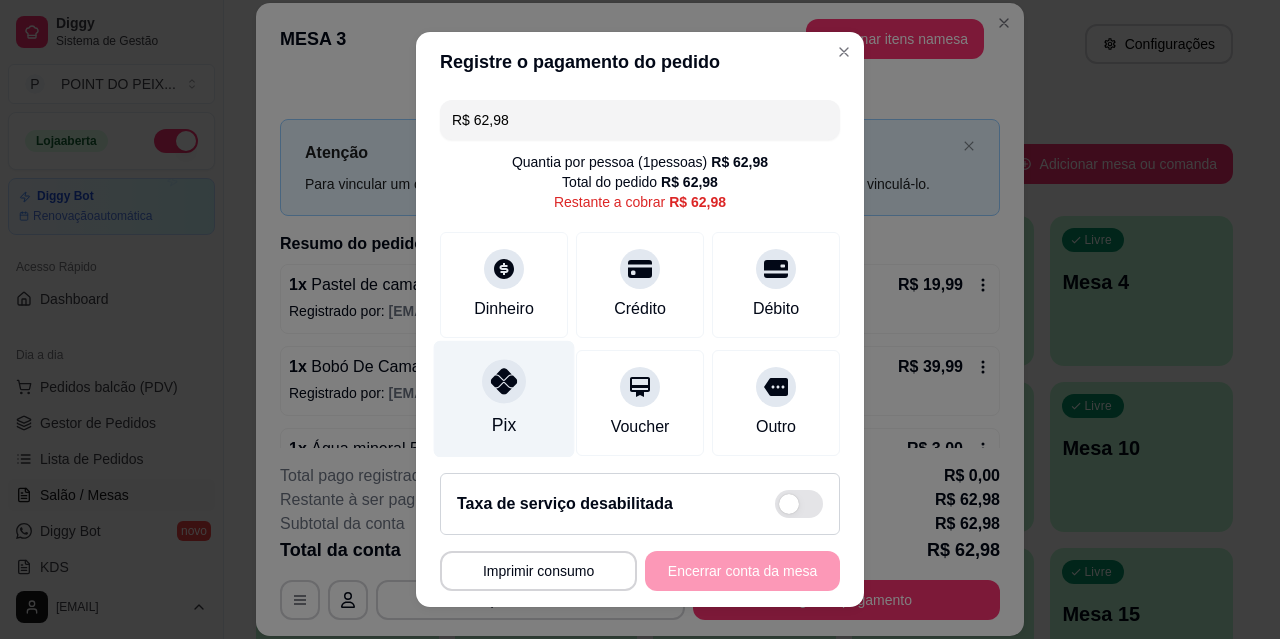 click at bounding box center (504, 381) 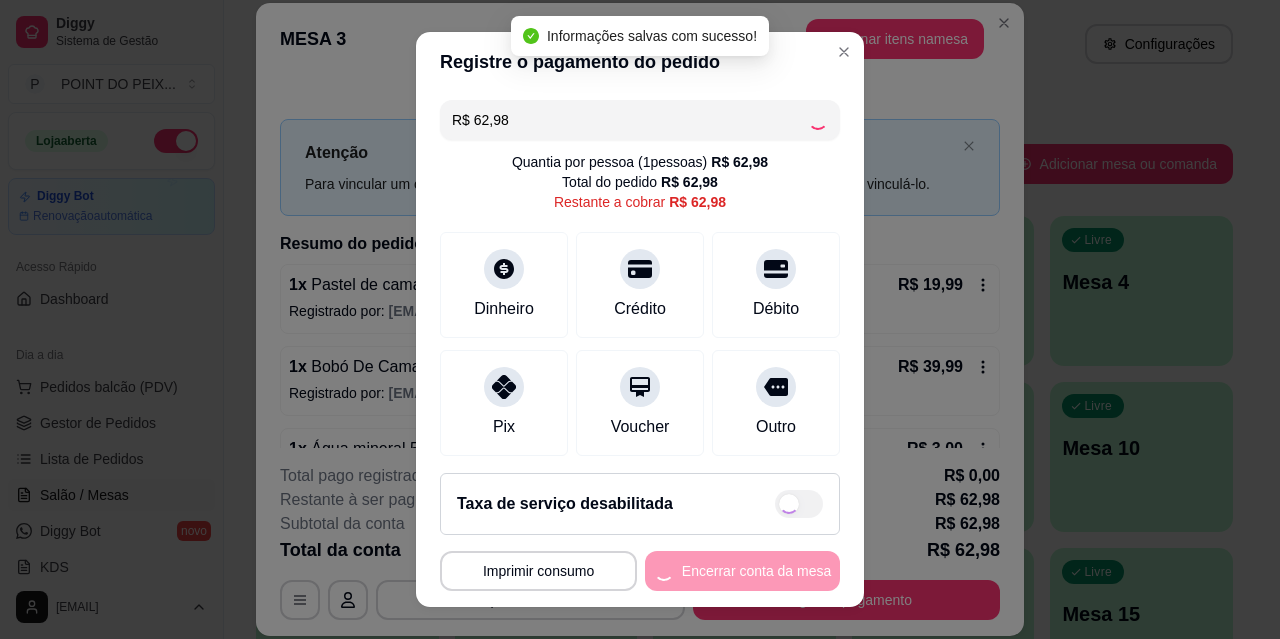type on "R$ 0,00" 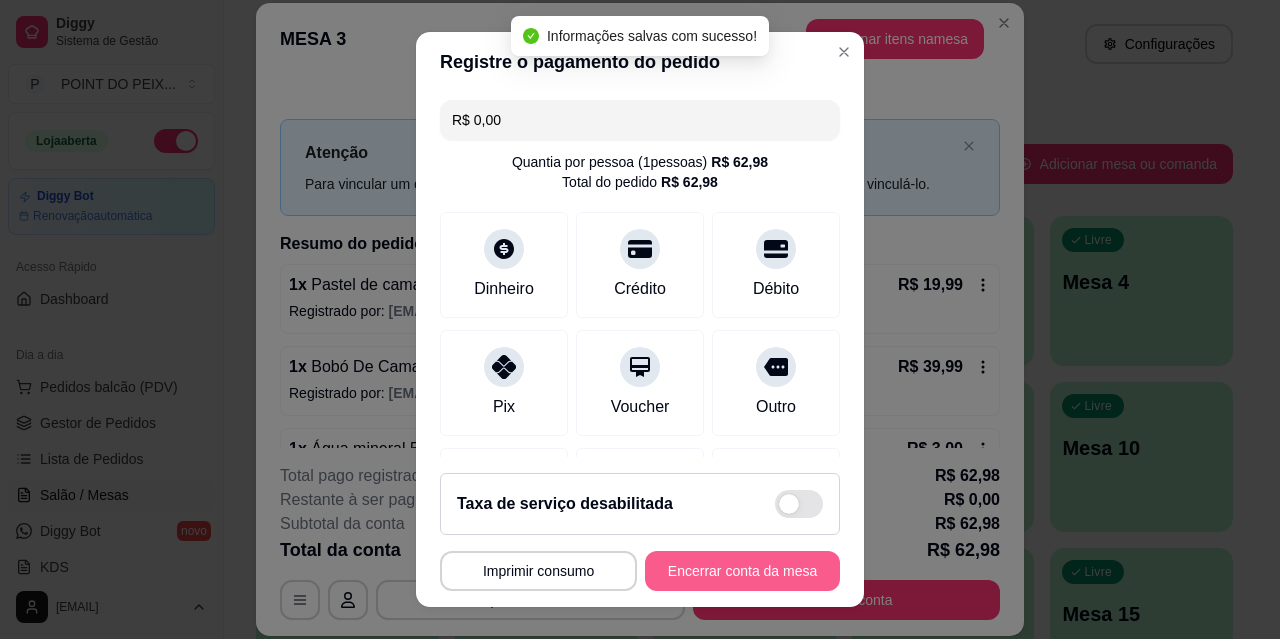 click on "Encerrar conta da mesa" at bounding box center [742, 571] 